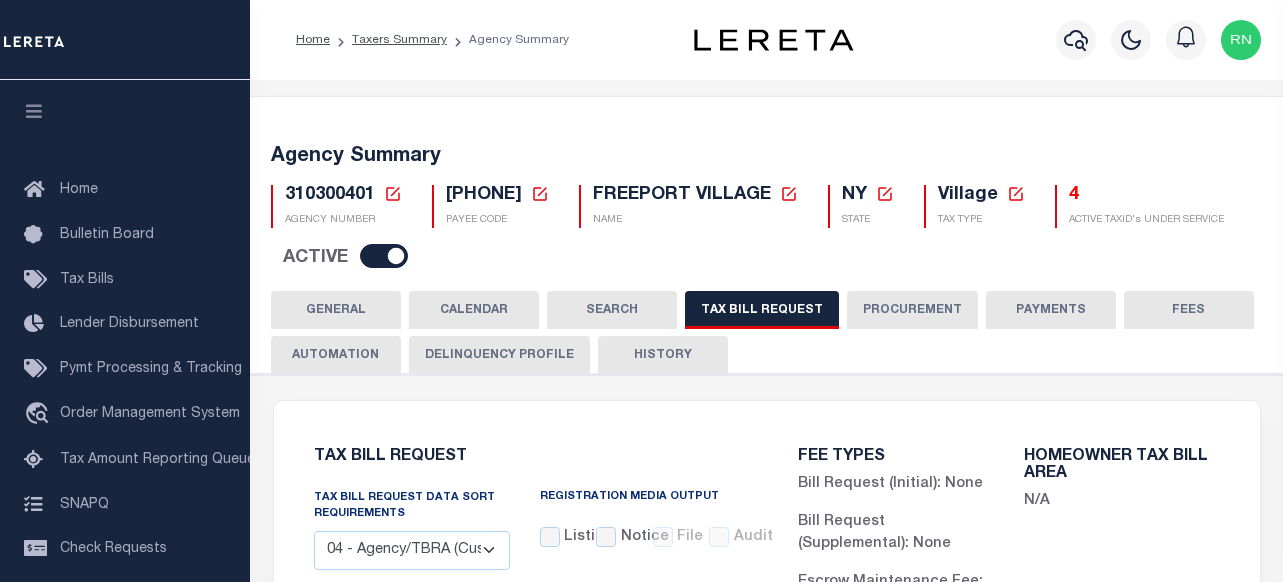 select on "28" 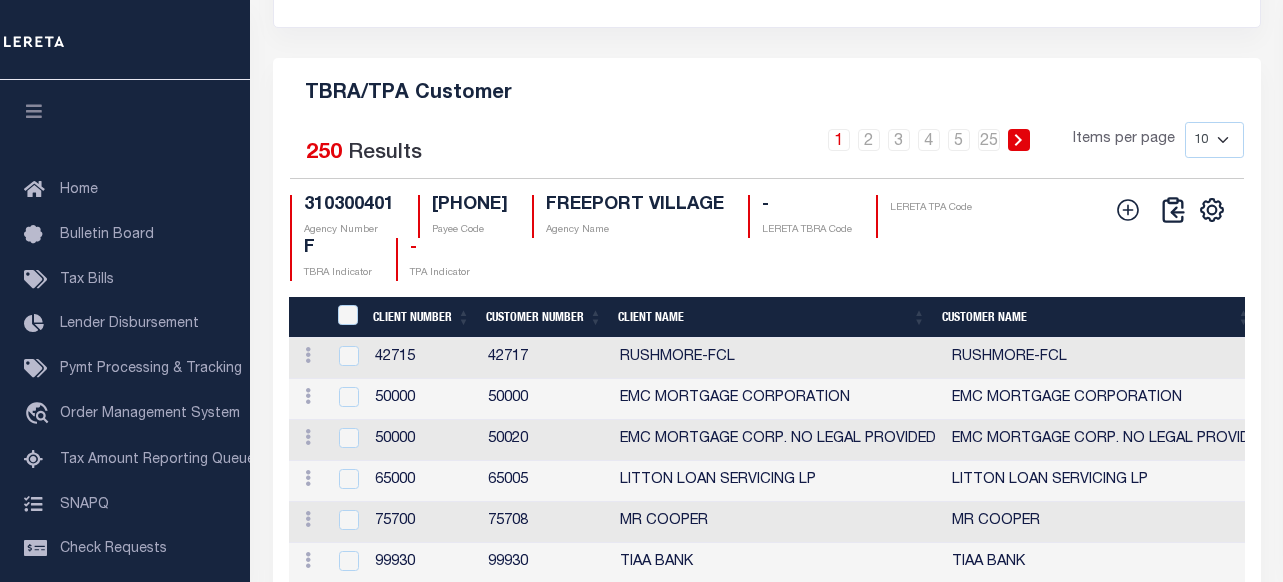 scroll, scrollTop: 2489, scrollLeft: 0, axis: vertical 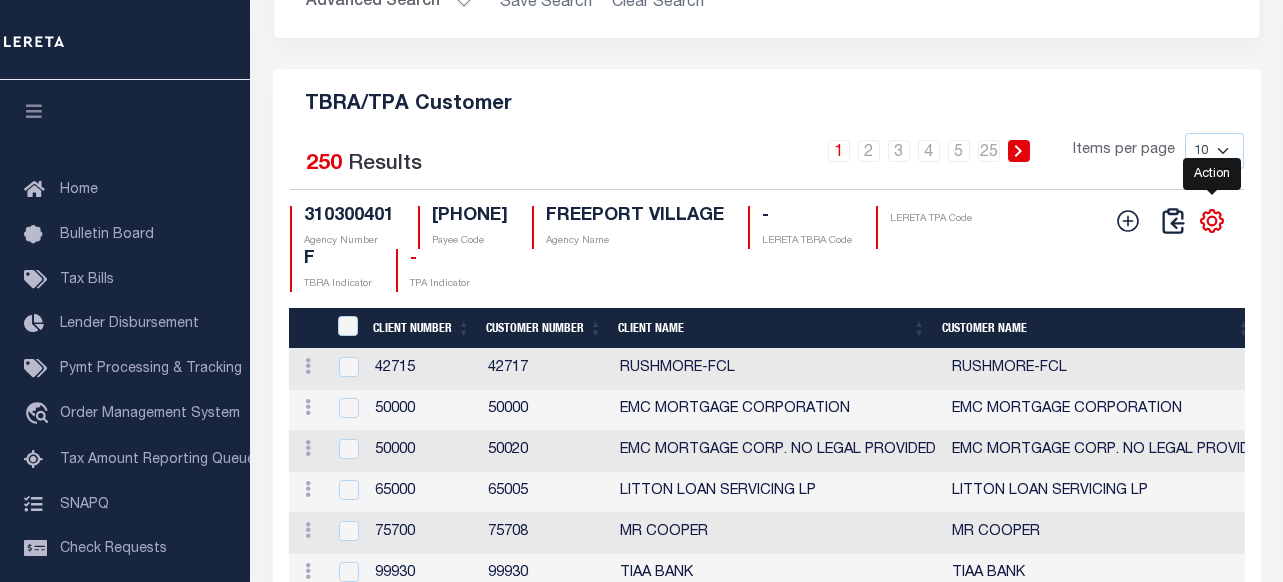 drag, startPoint x: 1219, startPoint y: 279, endPoint x: 1206, endPoint y: 282, distance: 13.341664 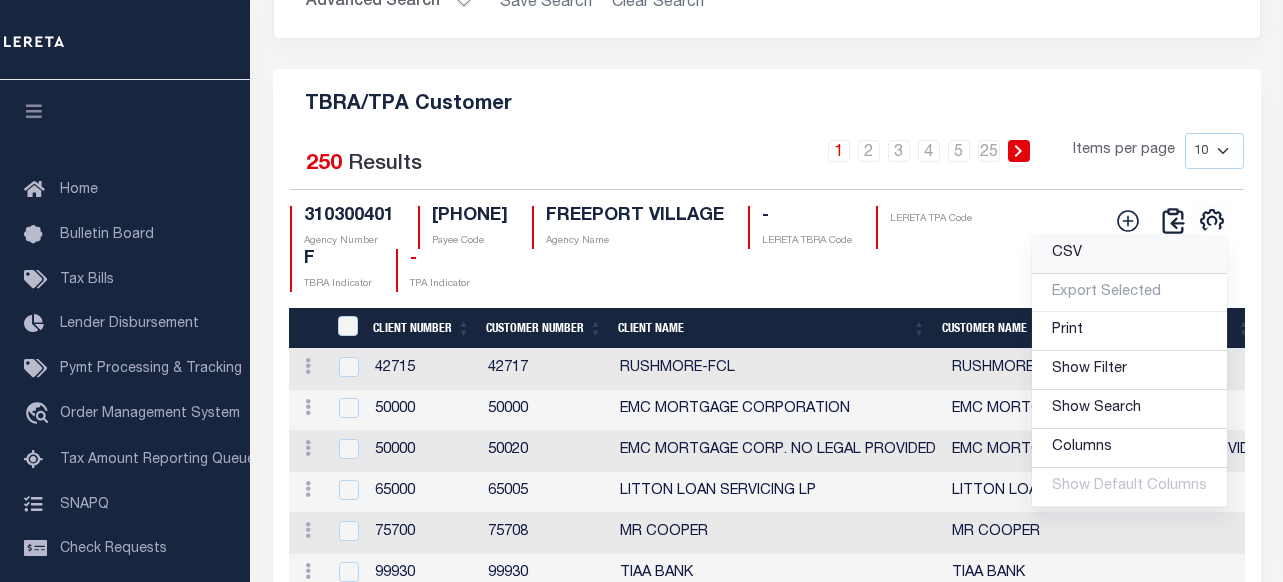 click on "CSV" at bounding box center [1129, 254] 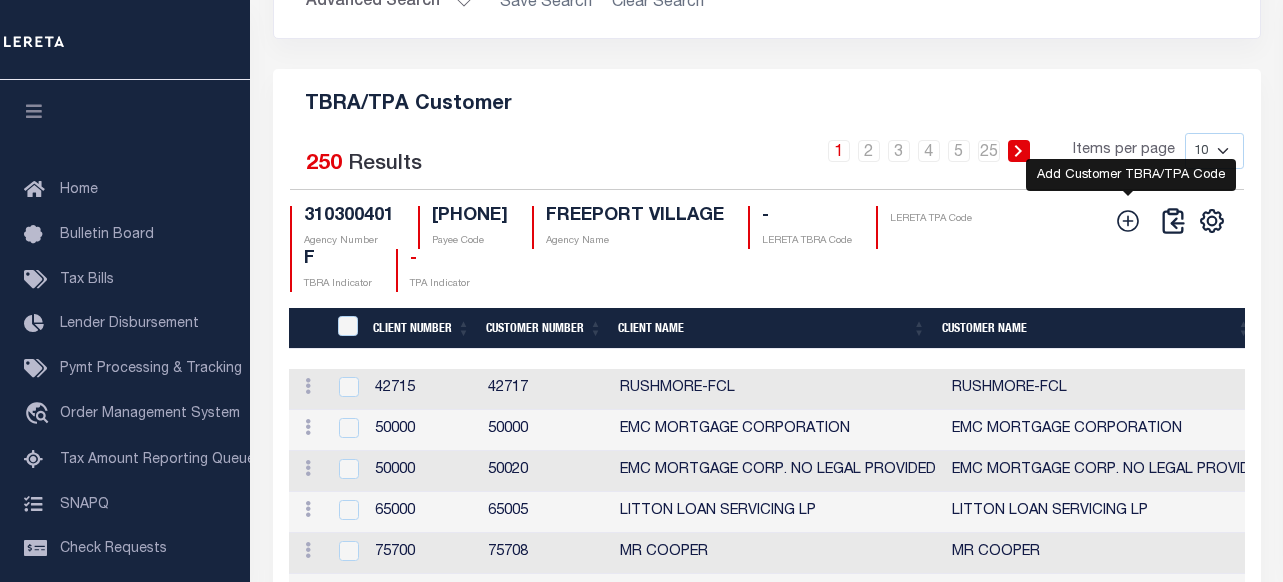 click 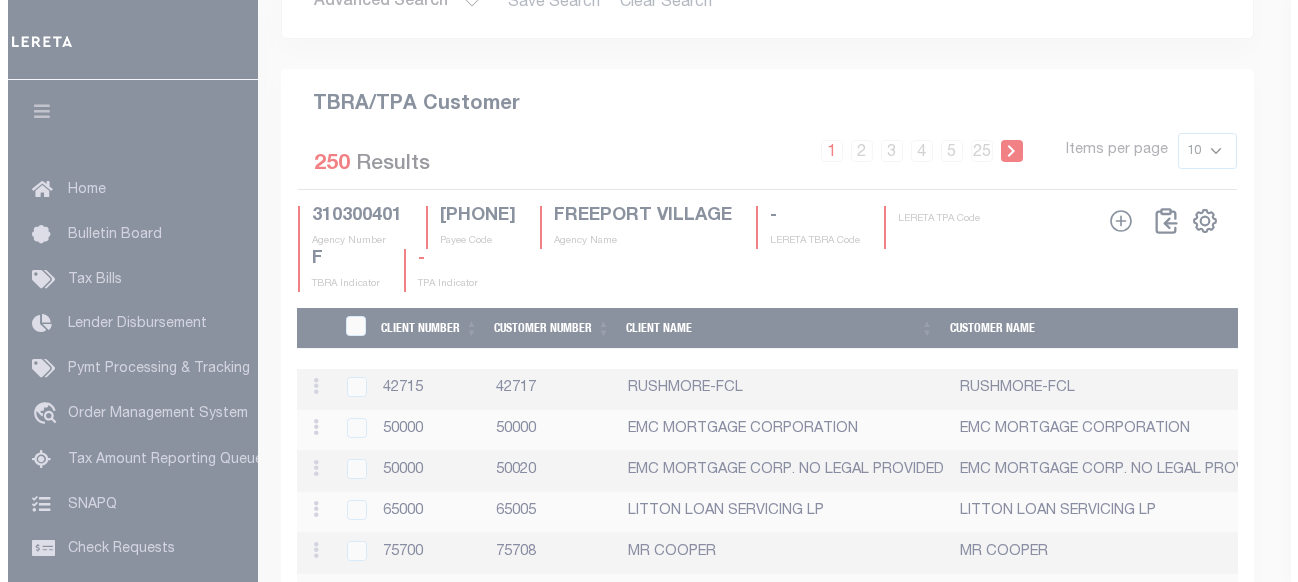 scroll, scrollTop: 2463, scrollLeft: 0, axis: vertical 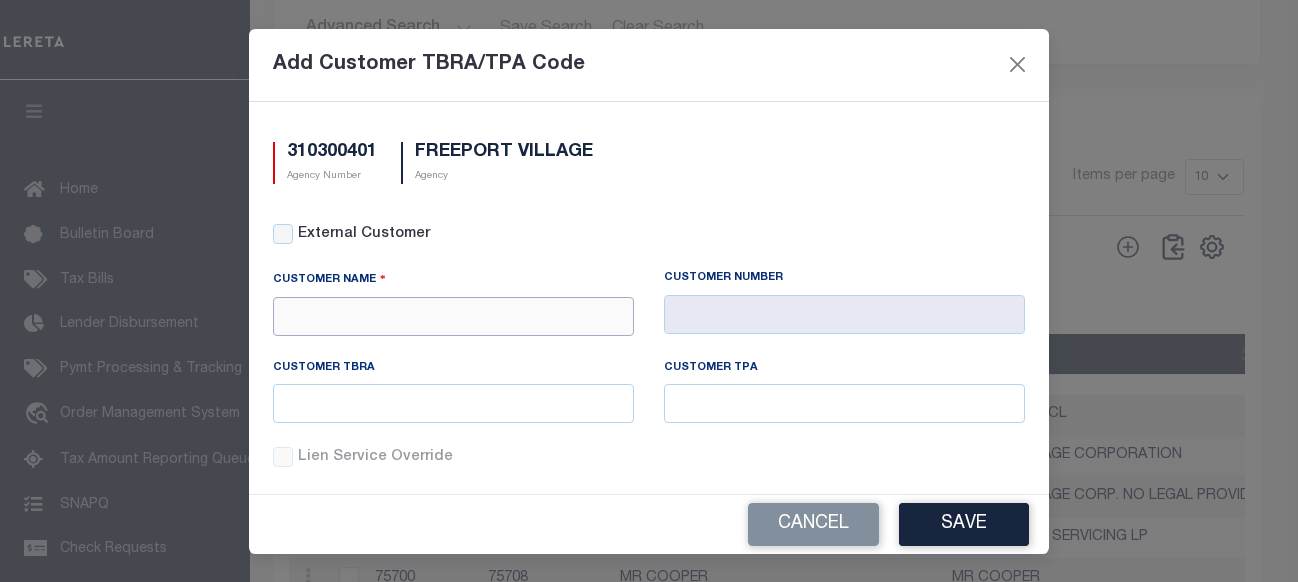 click at bounding box center (453, 316) 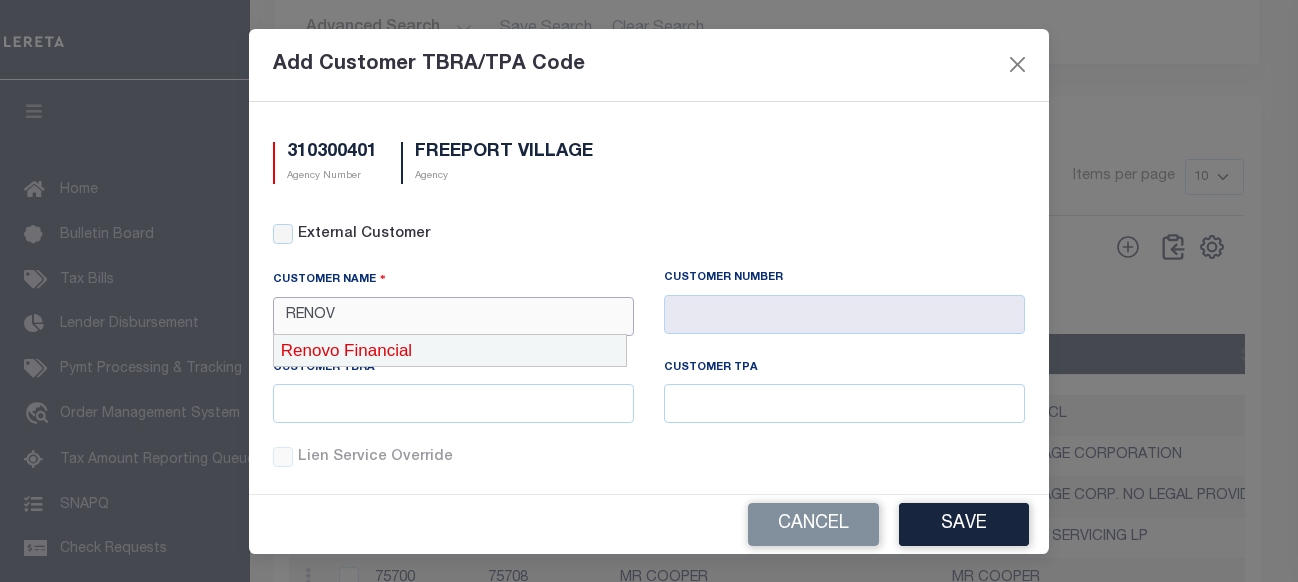 click on "Renovo Financial" at bounding box center (450, 351) 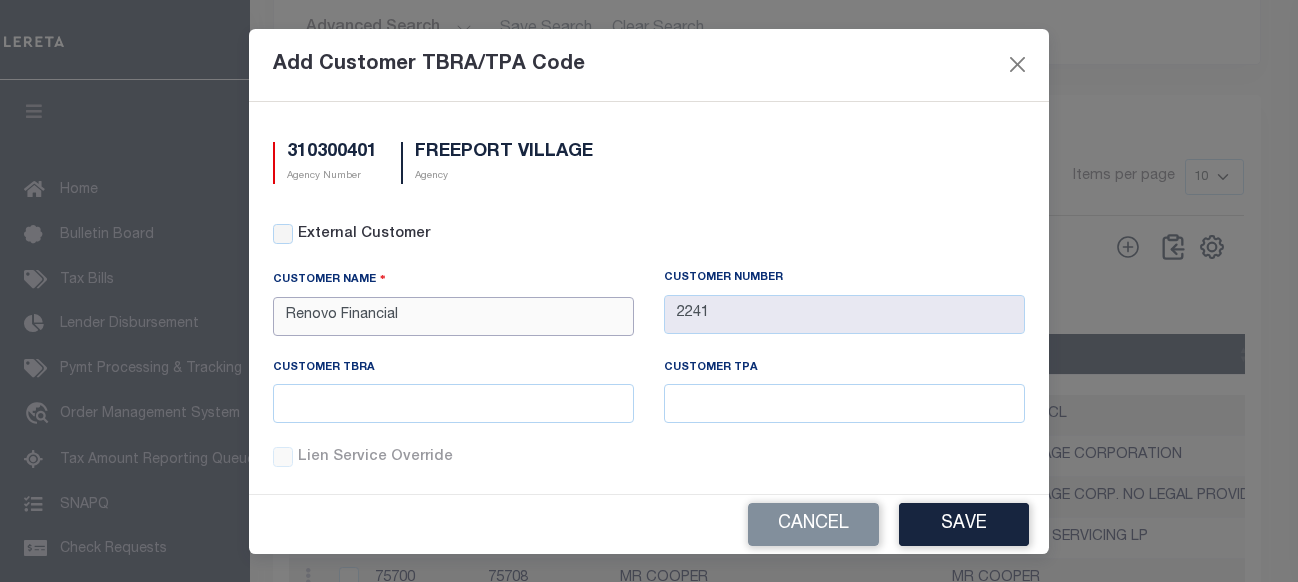 type on "Renovo Financial" 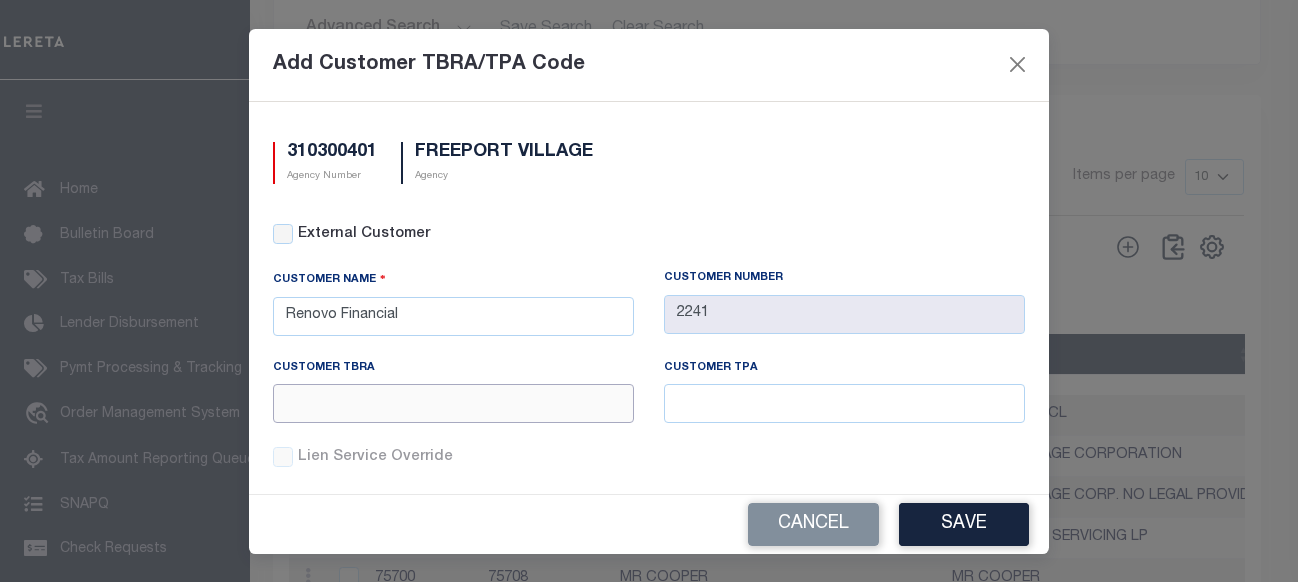 click at bounding box center (453, 403) 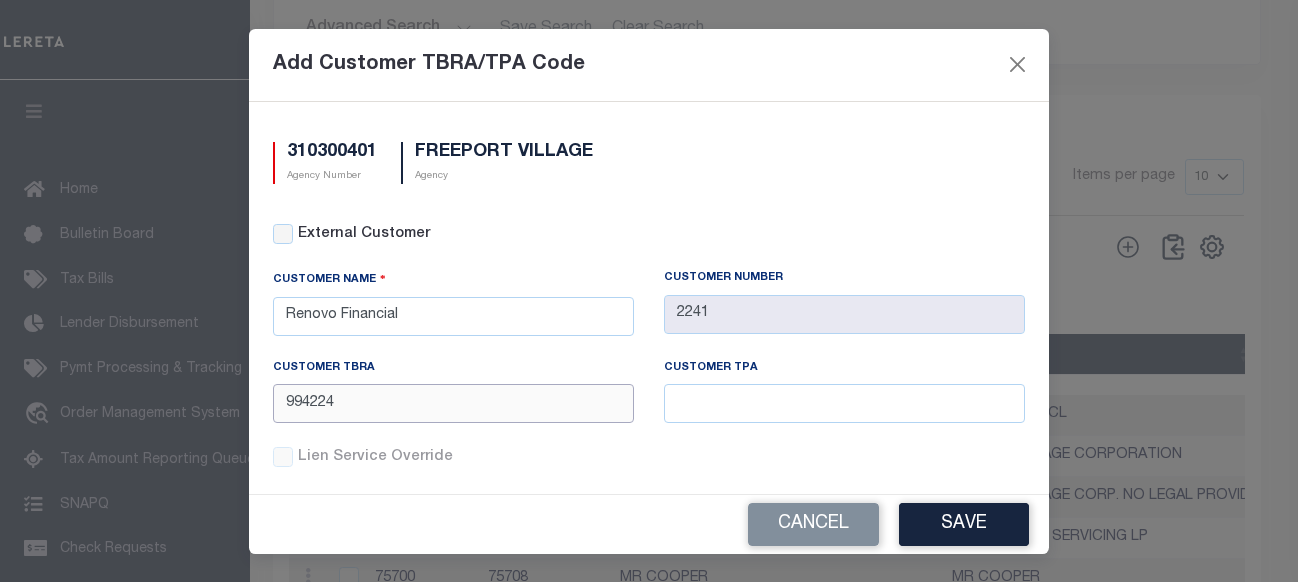 type on "994224" 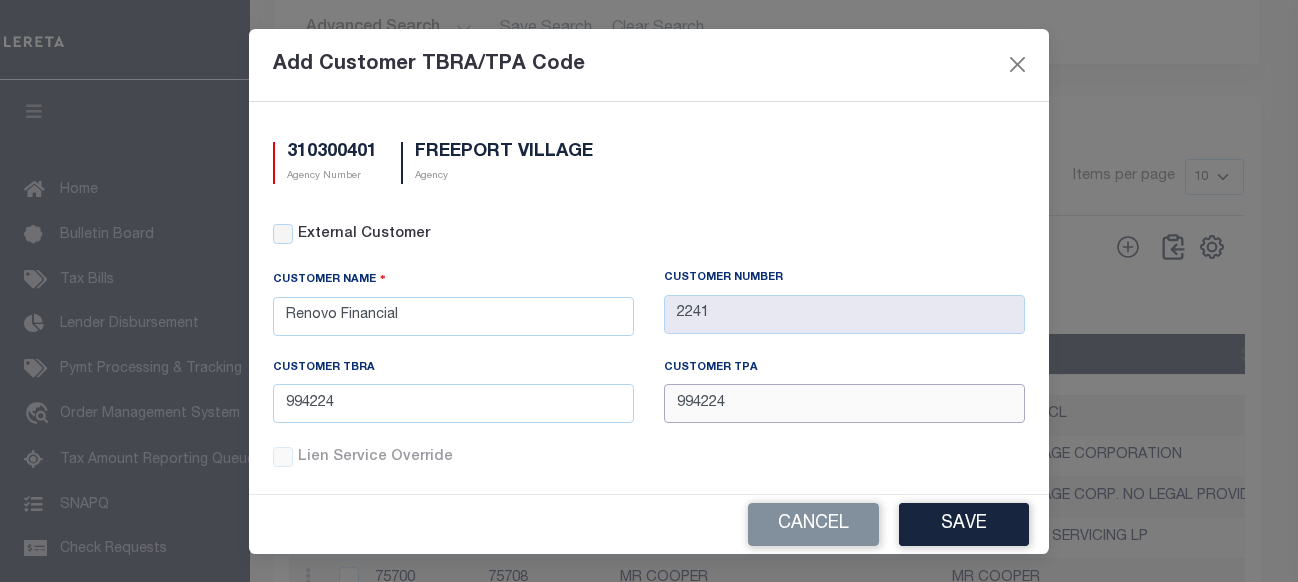 type on "994224" 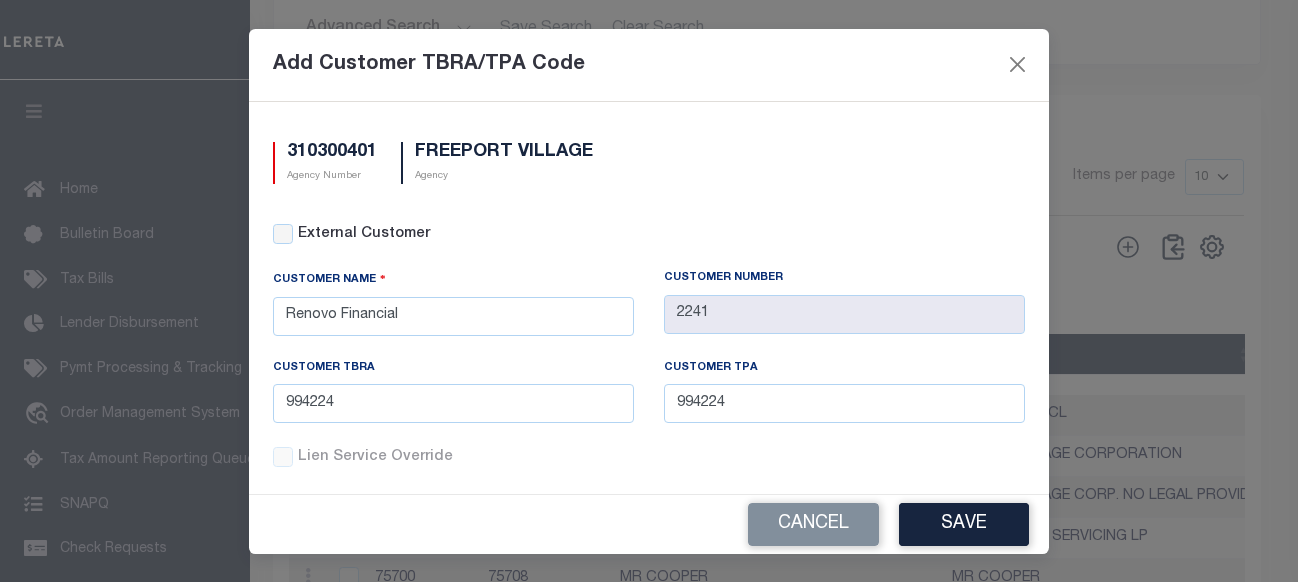 click on "Save" at bounding box center [964, 524] 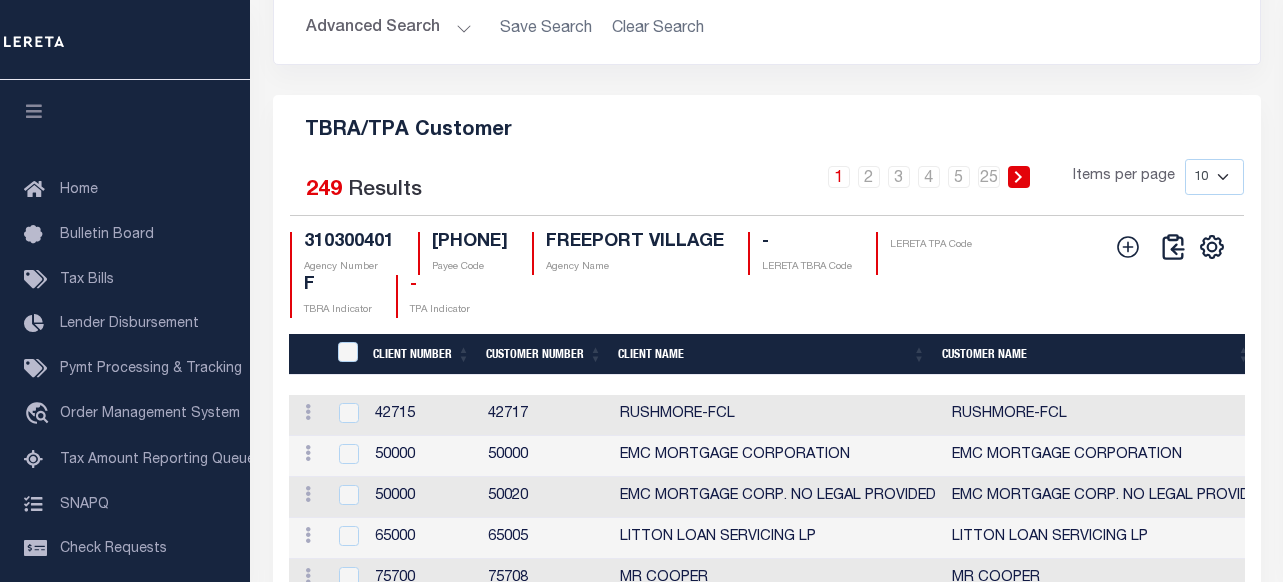 click on "Advanced Search
Save Search Clear Search" at bounding box center (767, 28) 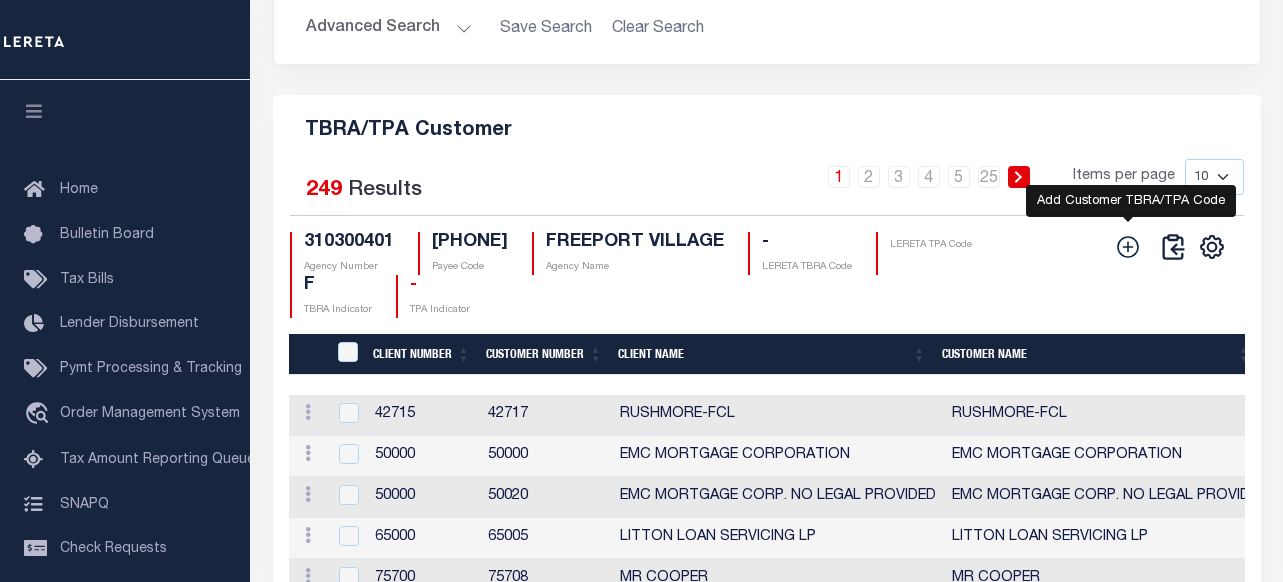 click 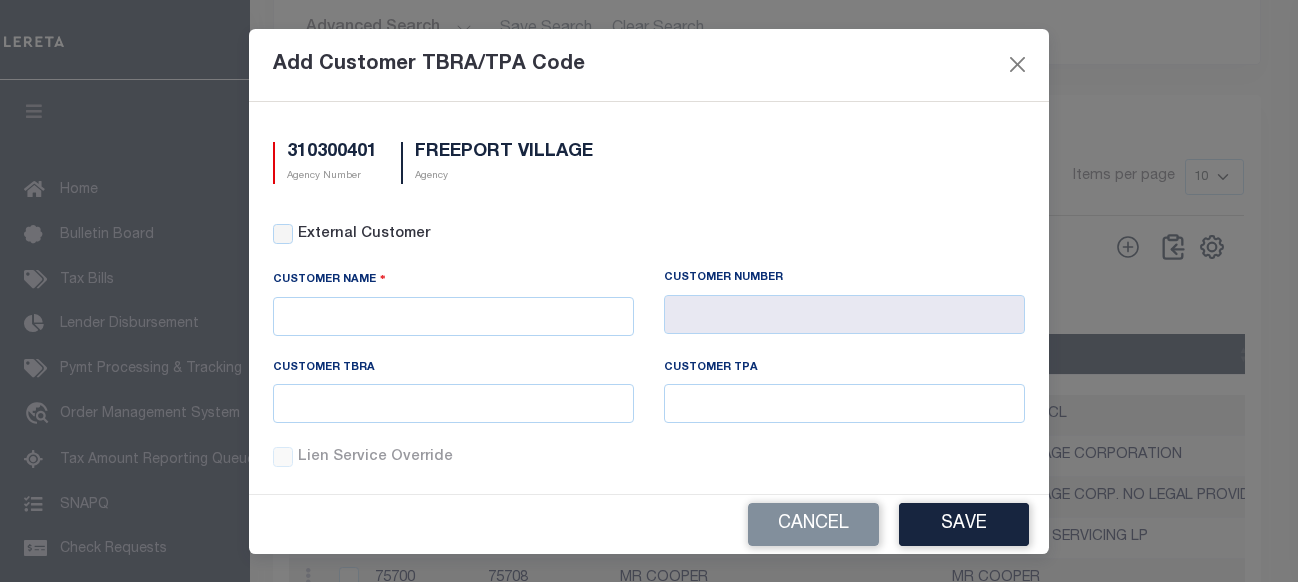 click on "External Customer" at bounding box center [649, 235] 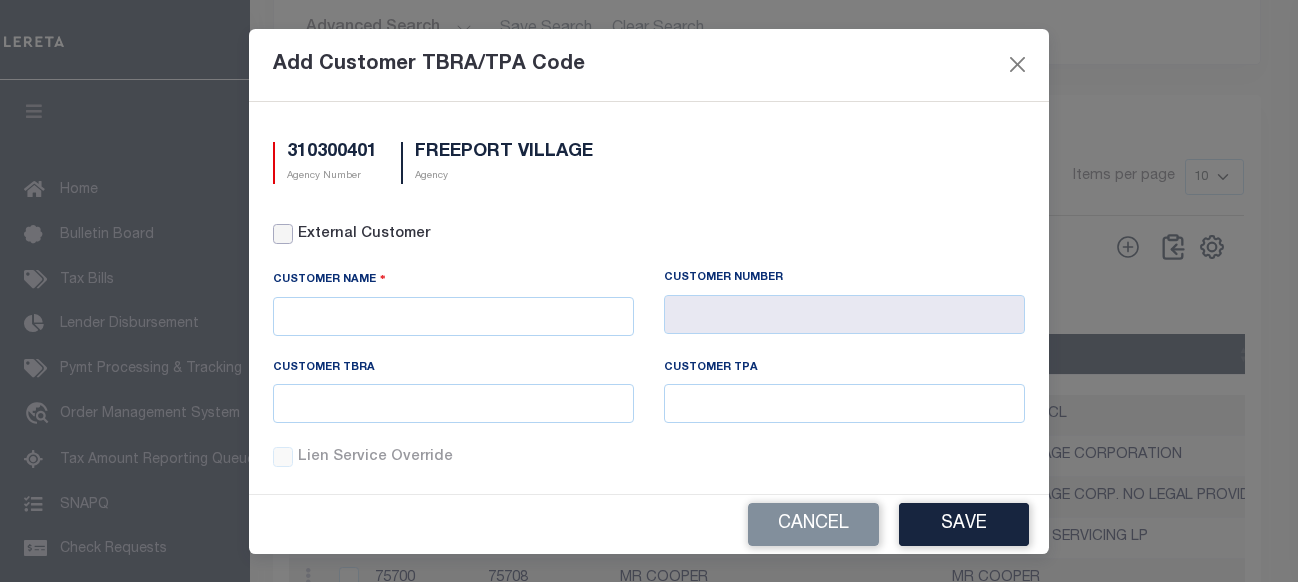 click on "External Customer" at bounding box center [283, 234] 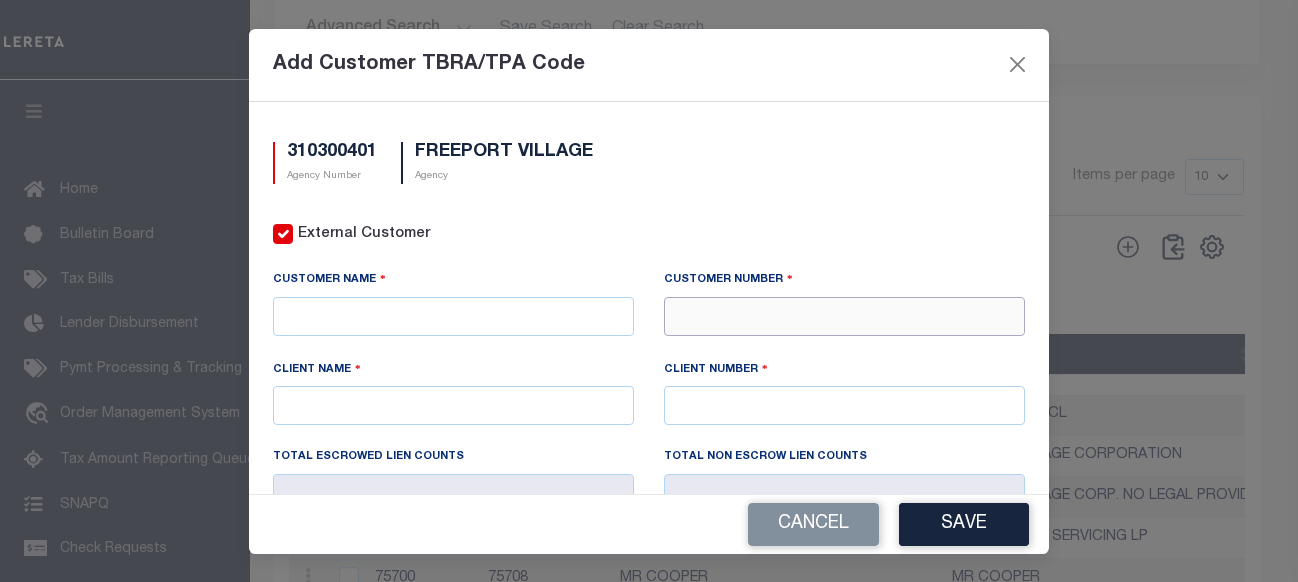 click at bounding box center [844, 316] 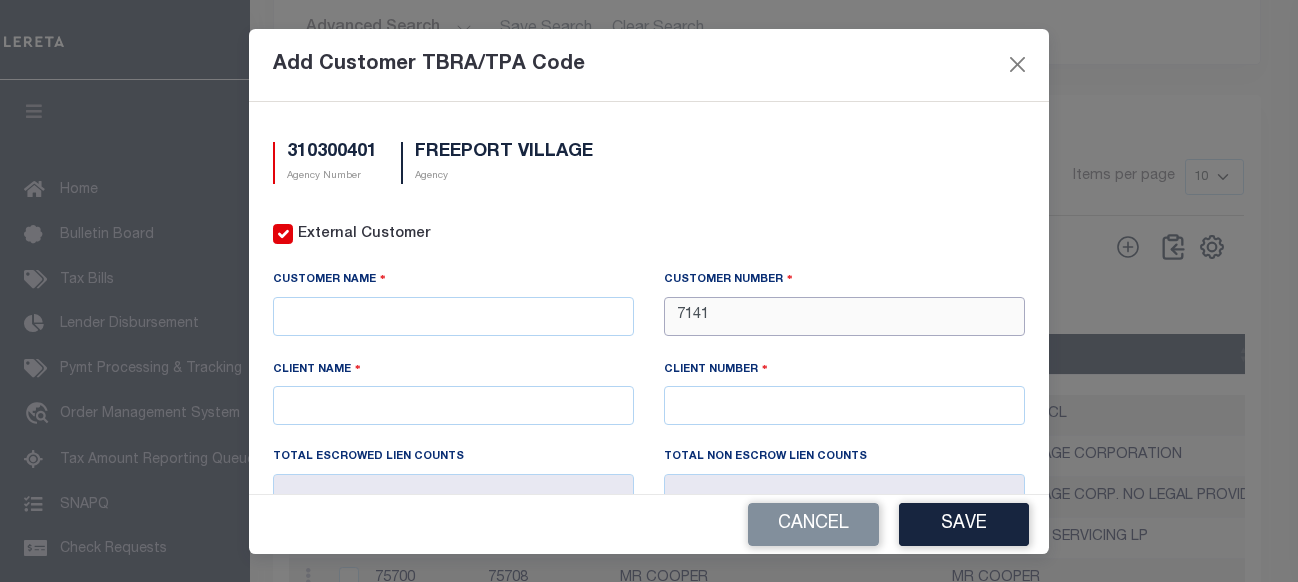 type on "71410" 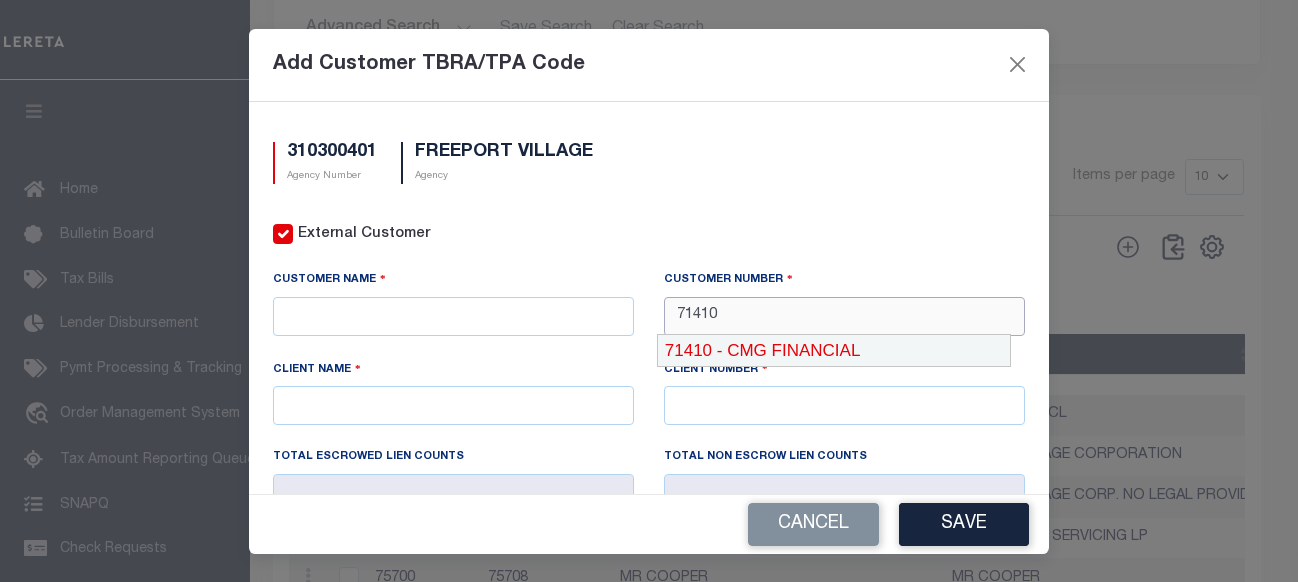 click on "71410 - CMG FINANCIAL" at bounding box center (834, 351) 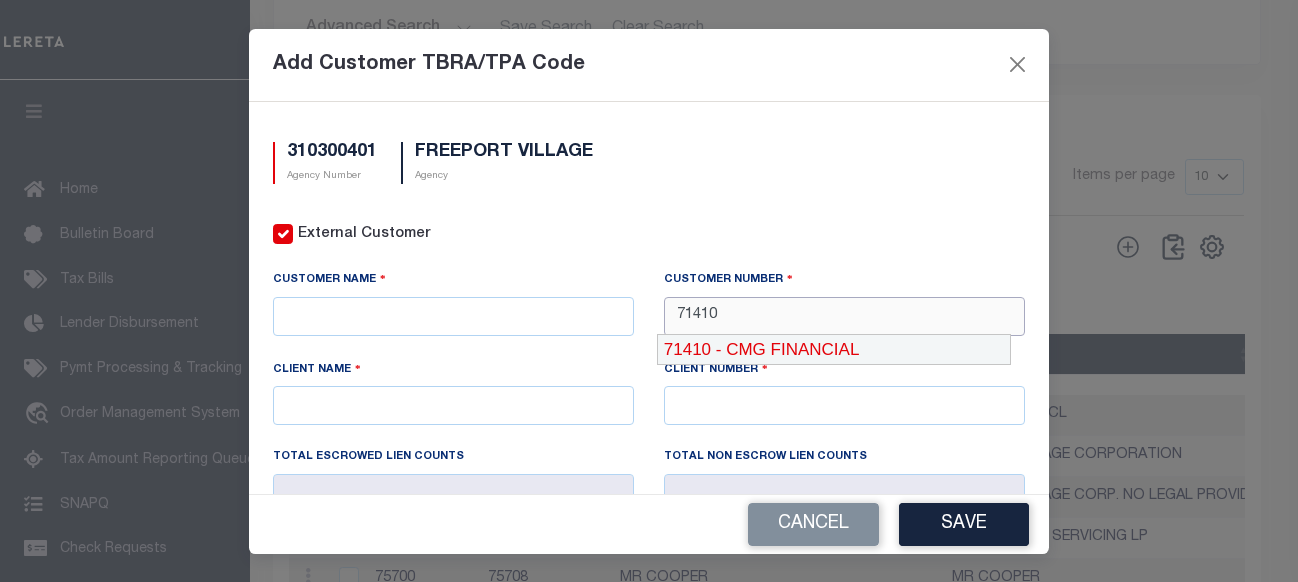 type on "[ORGANIZATION]" 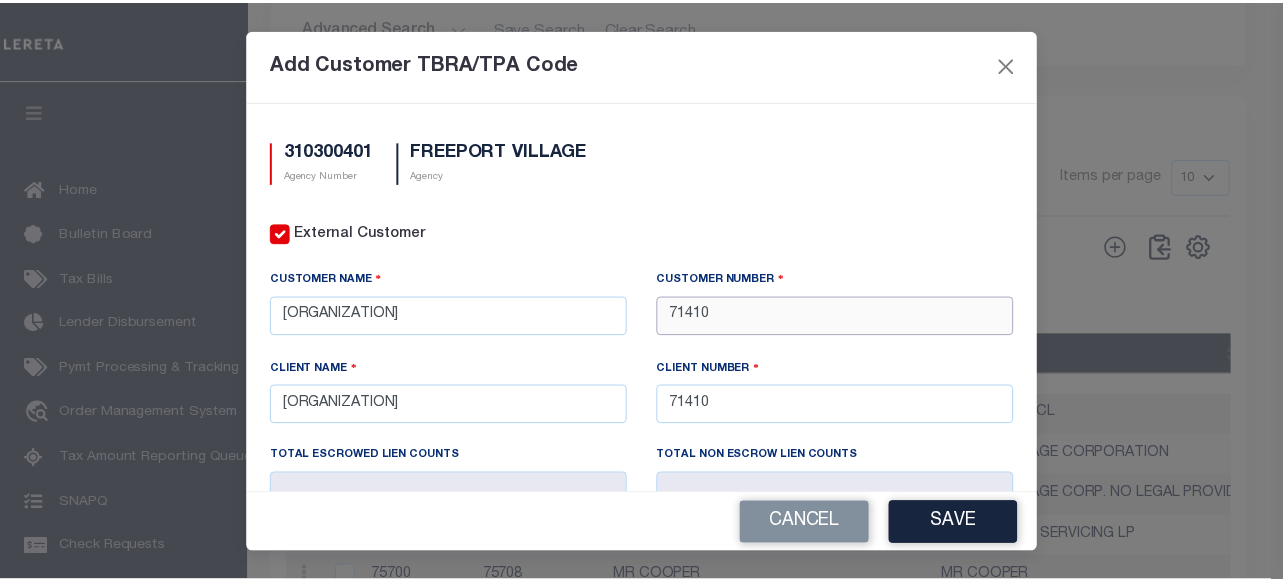 scroll, scrollTop: 250, scrollLeft: 0, axis: vertical 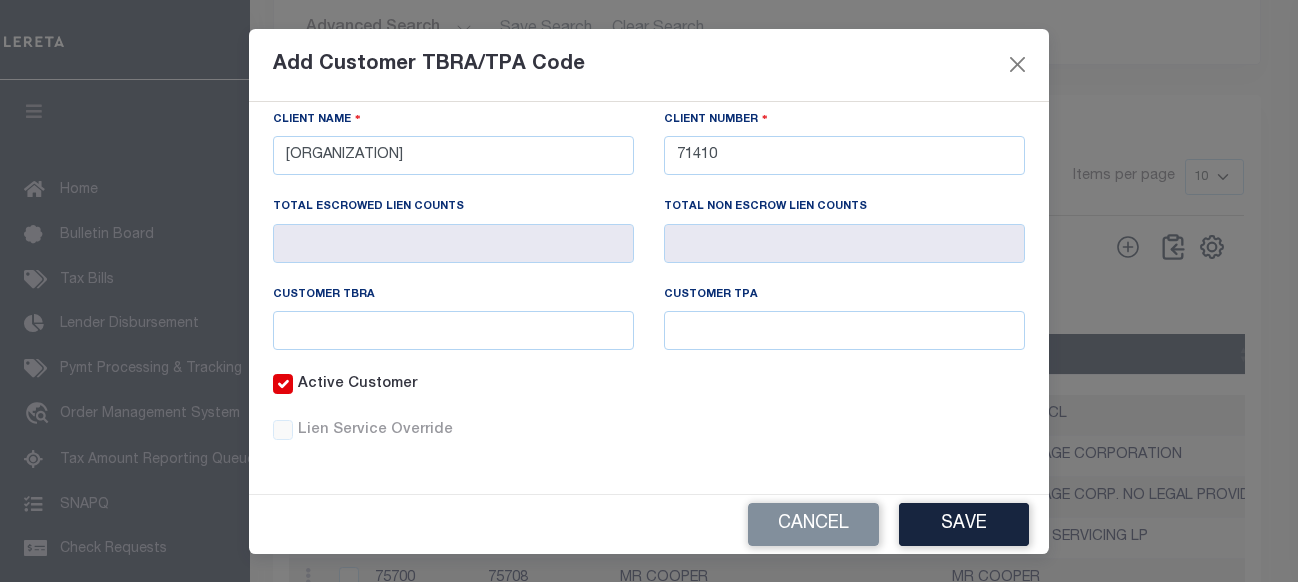 type on "71410" 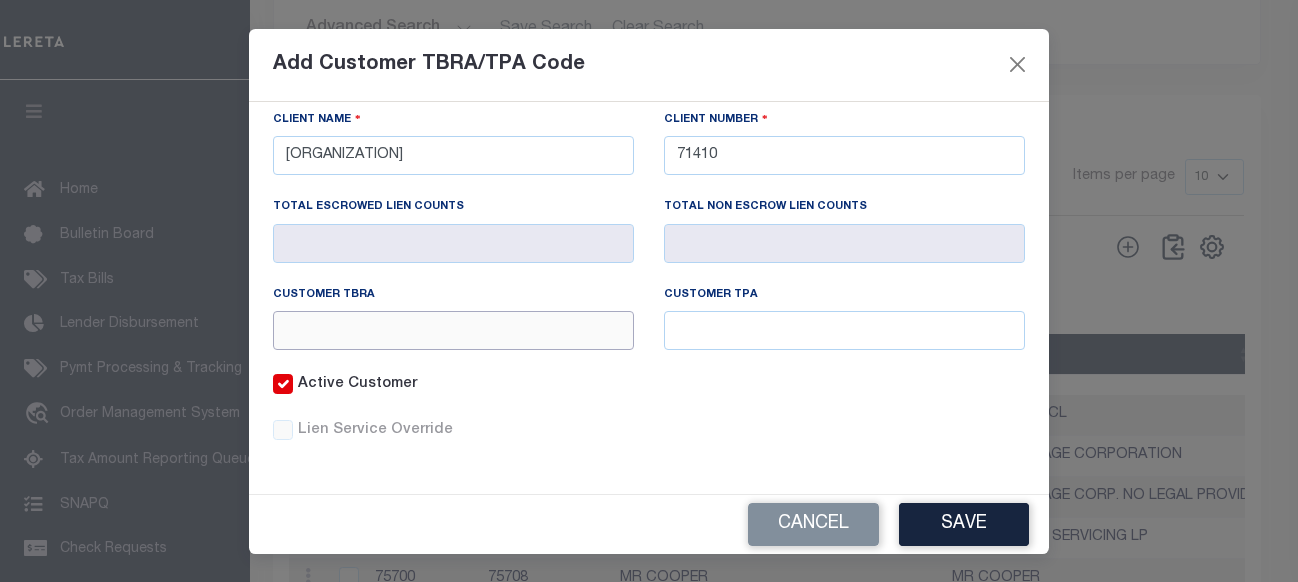 click at bounding box center [453, 330] 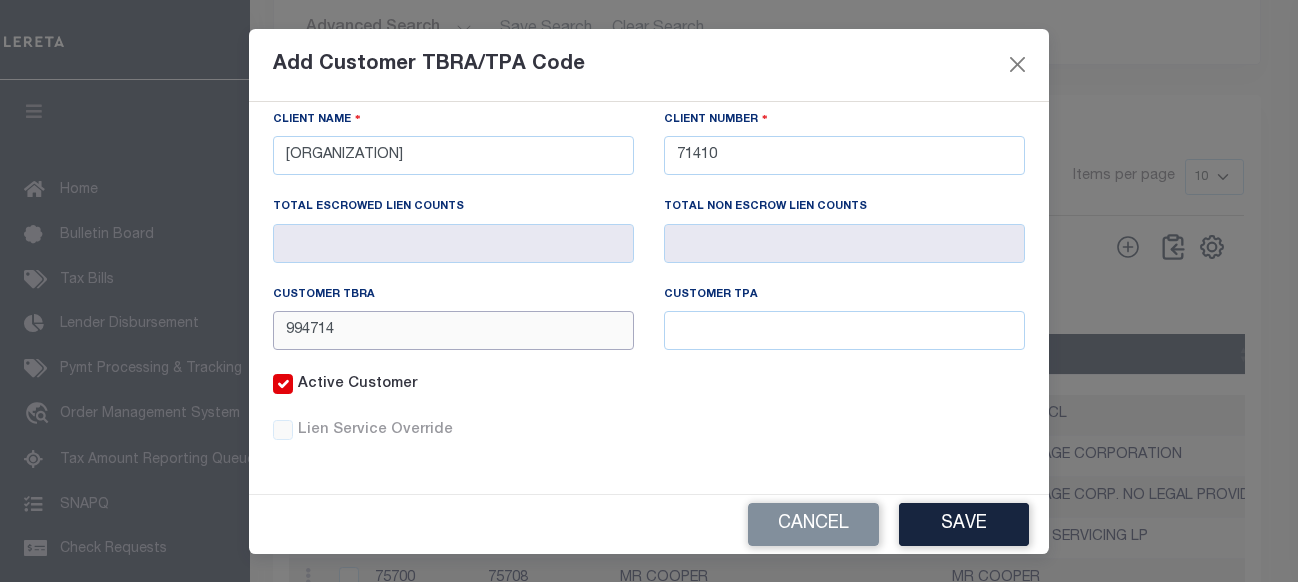 type on "994714" 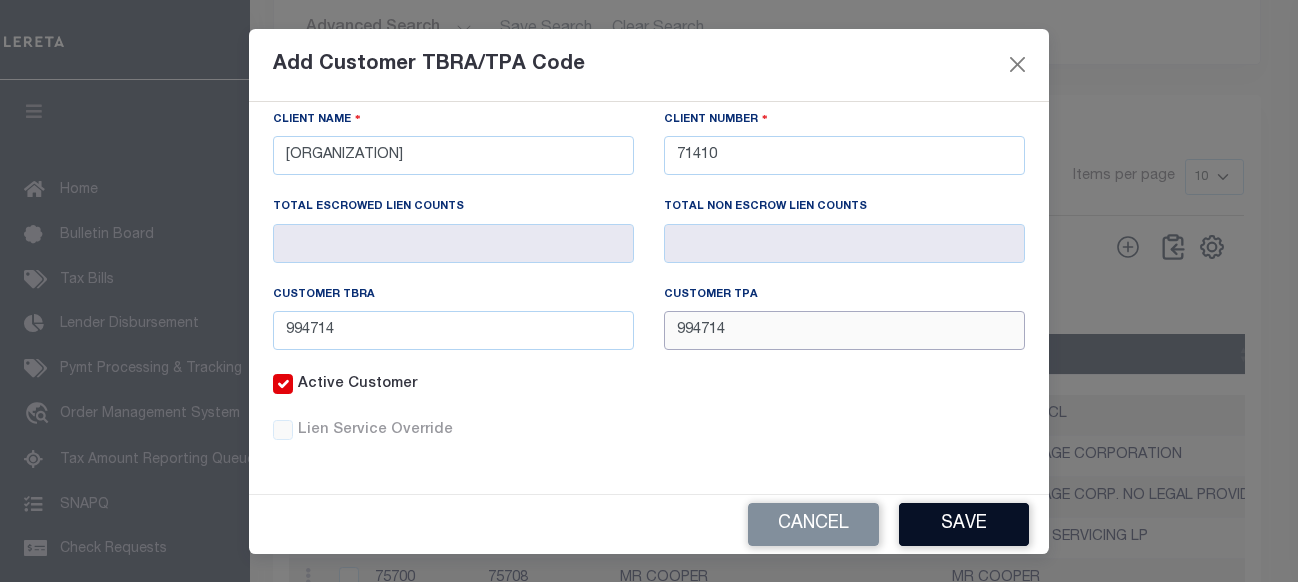 type on "994714" 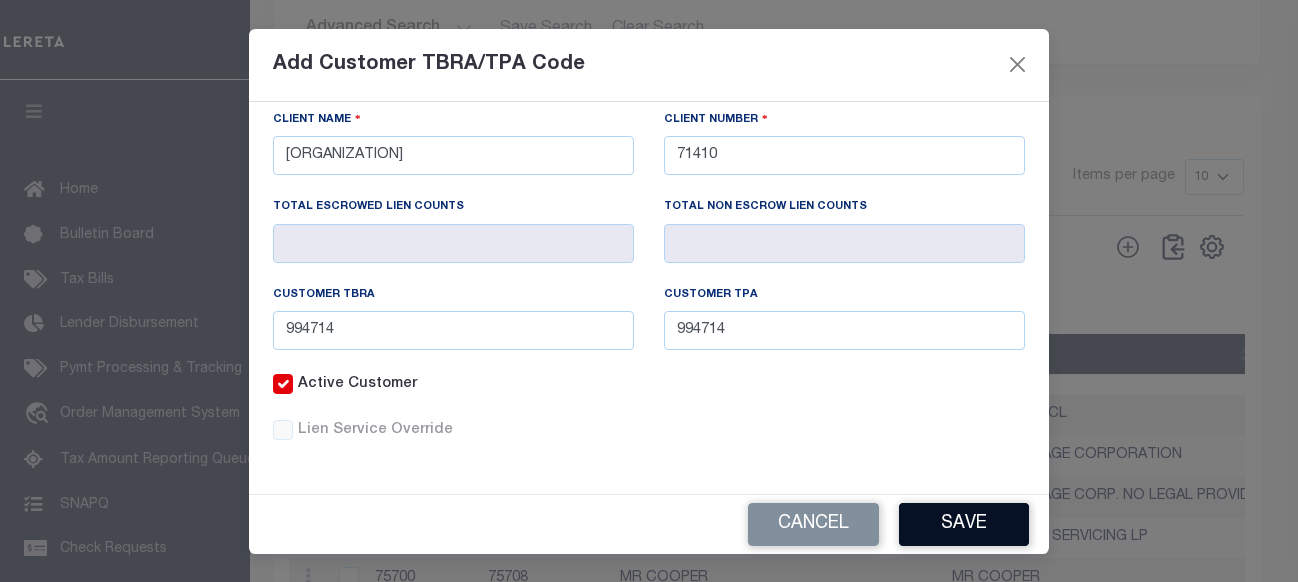 click on "Save" at bounding box center (964, 524) 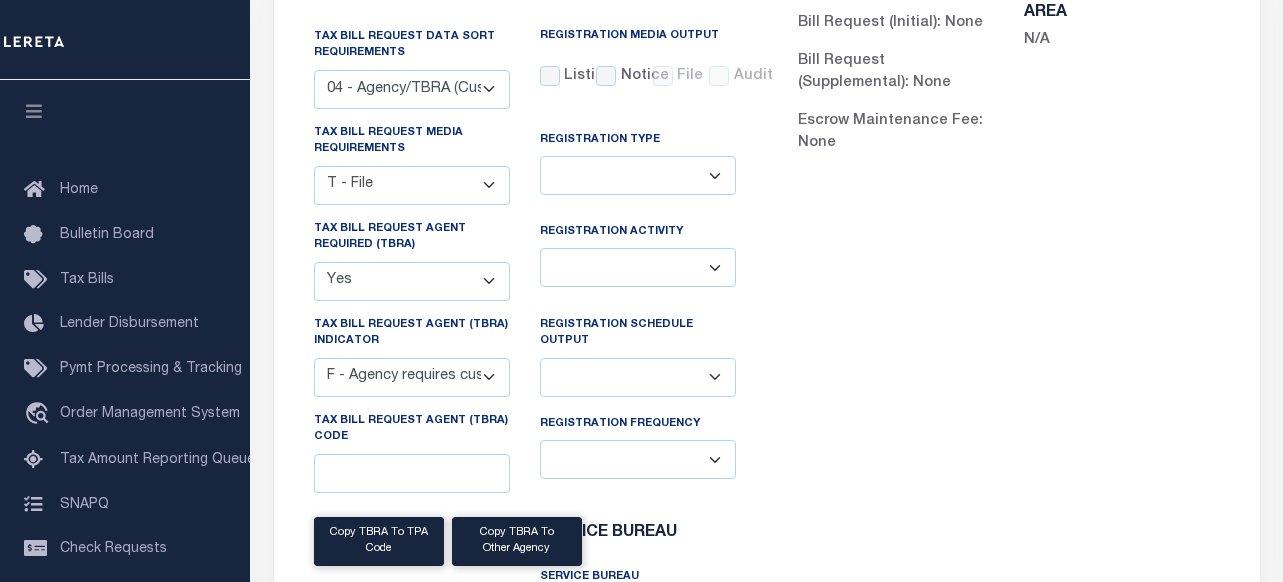scroll, scrollTop: 0, scrollLeft: 0, axis: both 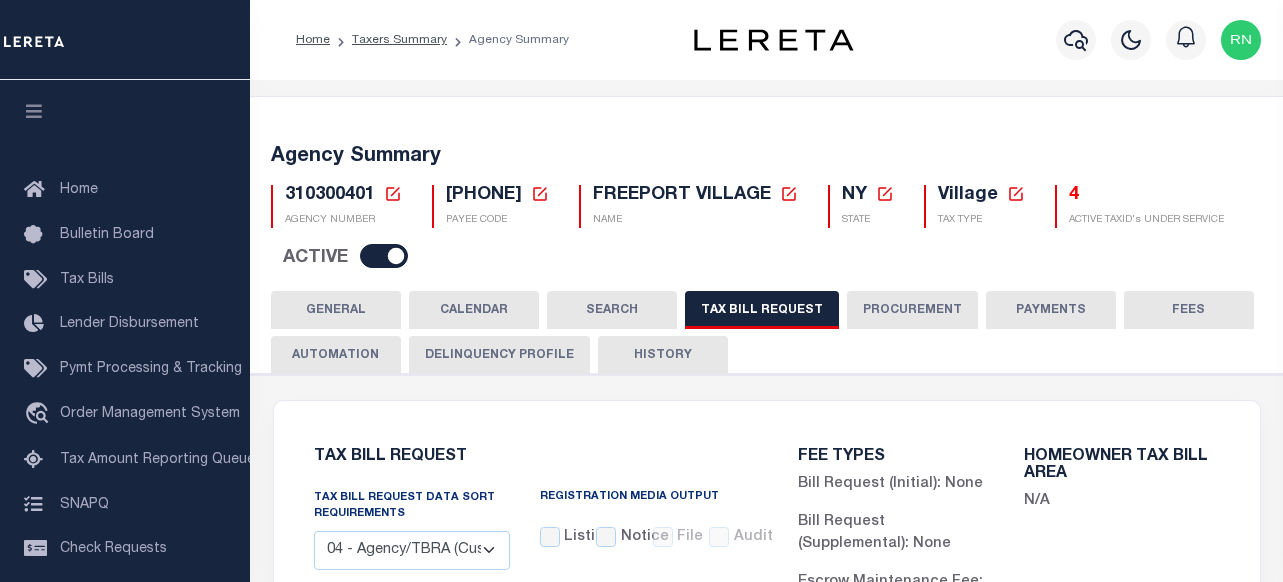 click on "HISTORY" at bounding box center (663, 355) 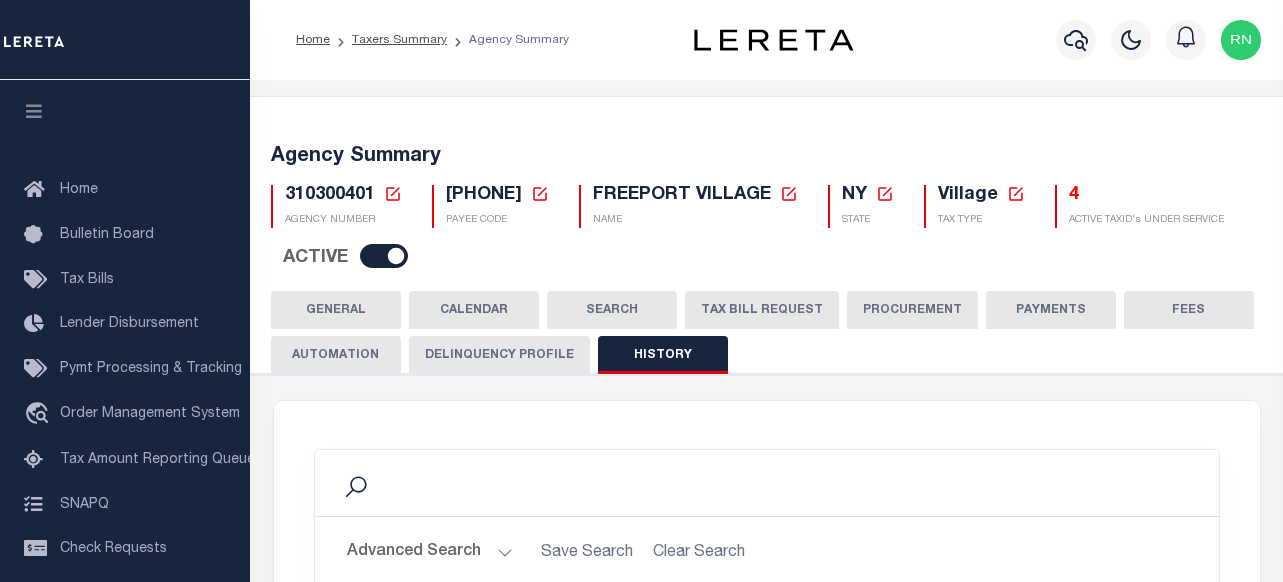 scroll, scrollTop: 400, scrollLeft: 0, axis: vertical 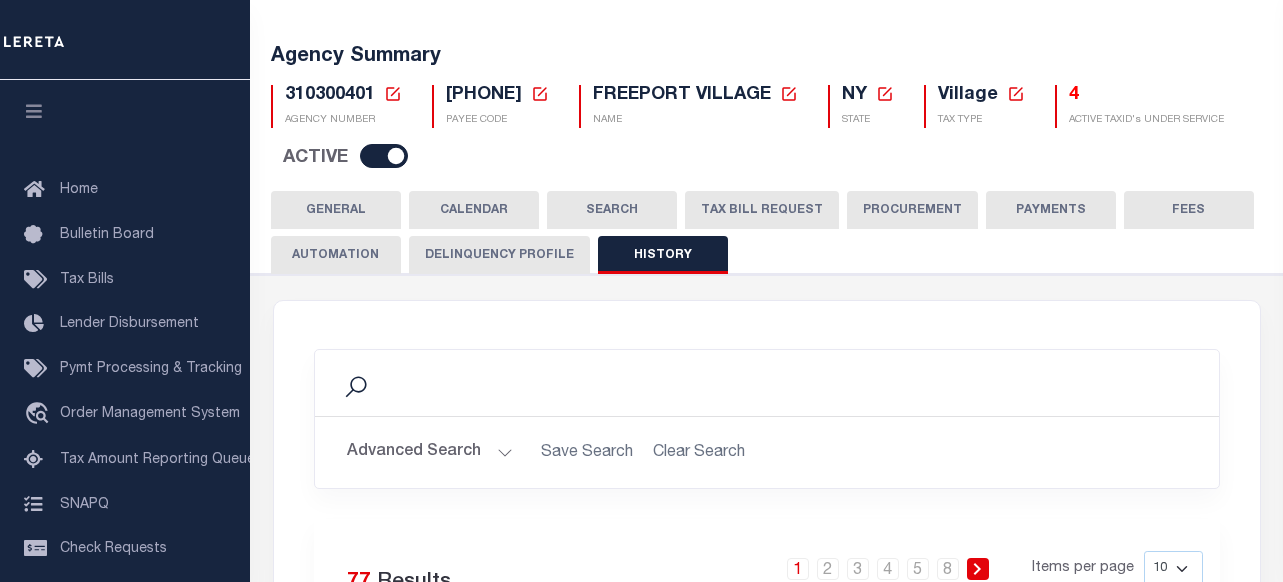 click on "TAX BILL REQUEST" at bounding box center [762, 210] 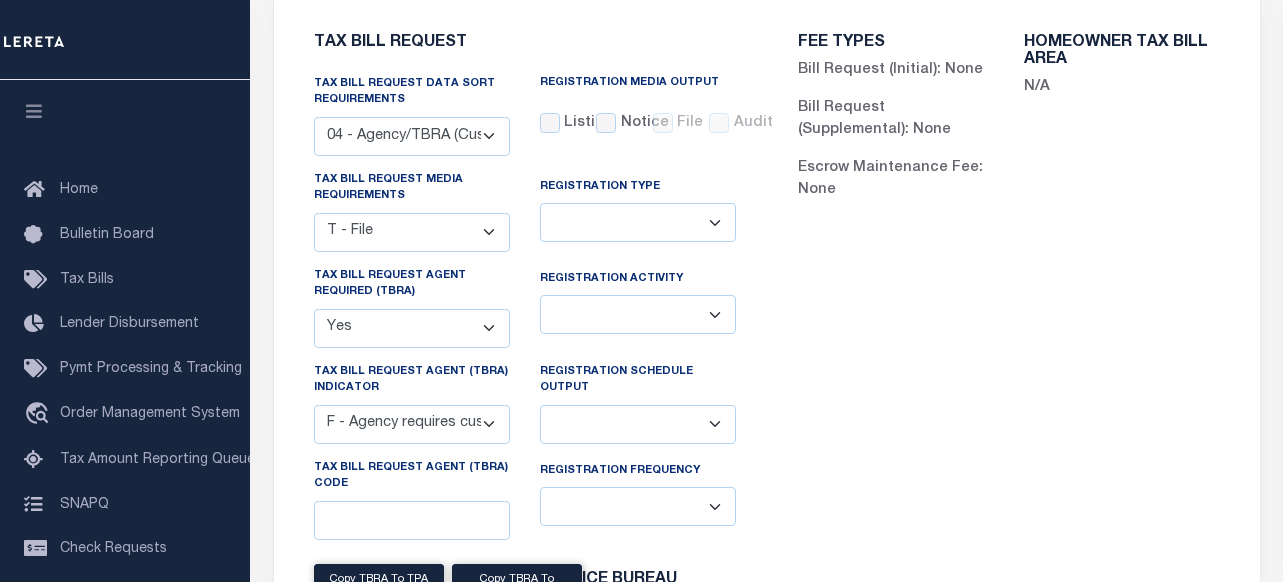 scroll, scrollTop: 0, scrollLeft: 0, axis: both 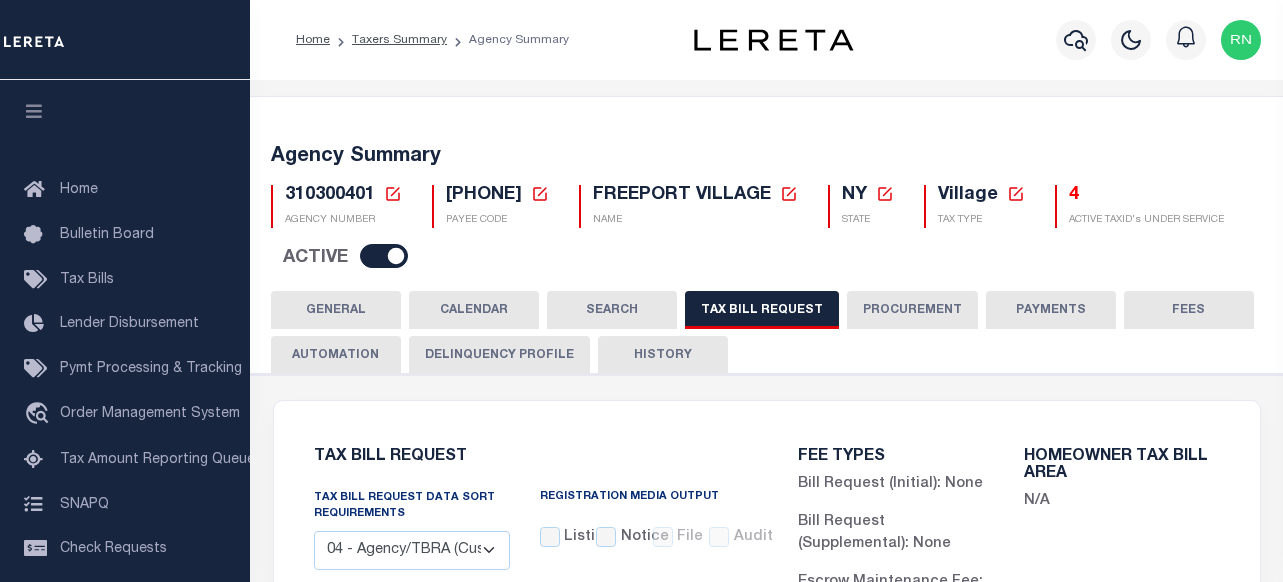 drag, startPoint x: 670, startPoint y: 360, endPoint x: 804, endPoint y: 353, distance: 134.18271 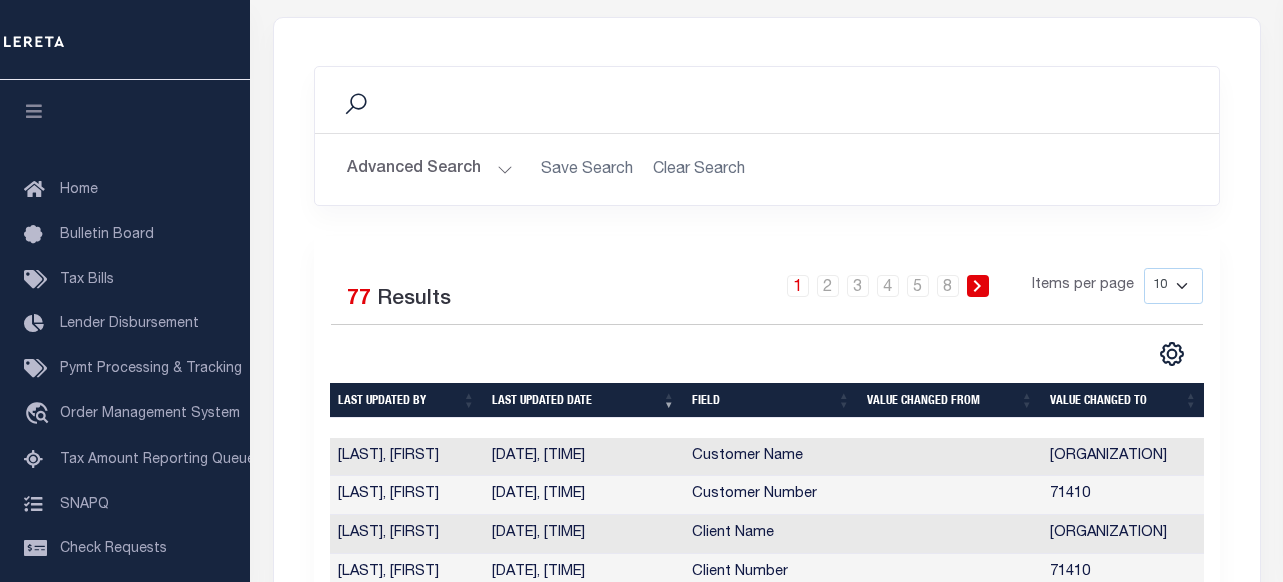 scroll, scrollTop: 0, scrollLeft: 0, axis: both 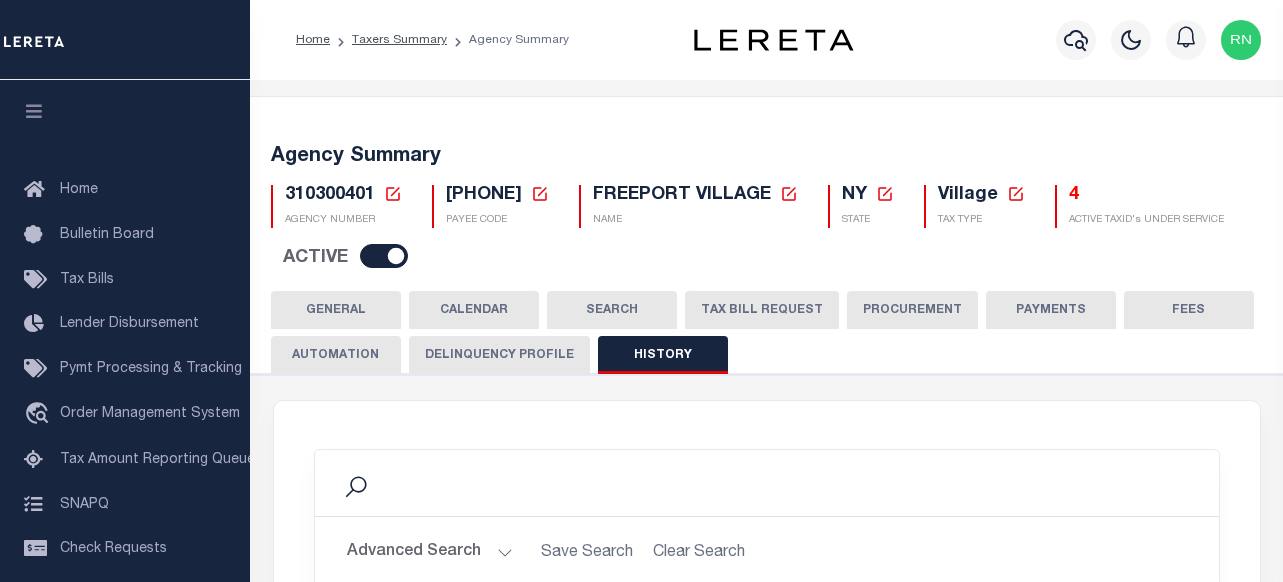drag, startPoint x: 778, startPoint y: 297, endPoint x: 805, endPoint y: 290, distance: 27.89265 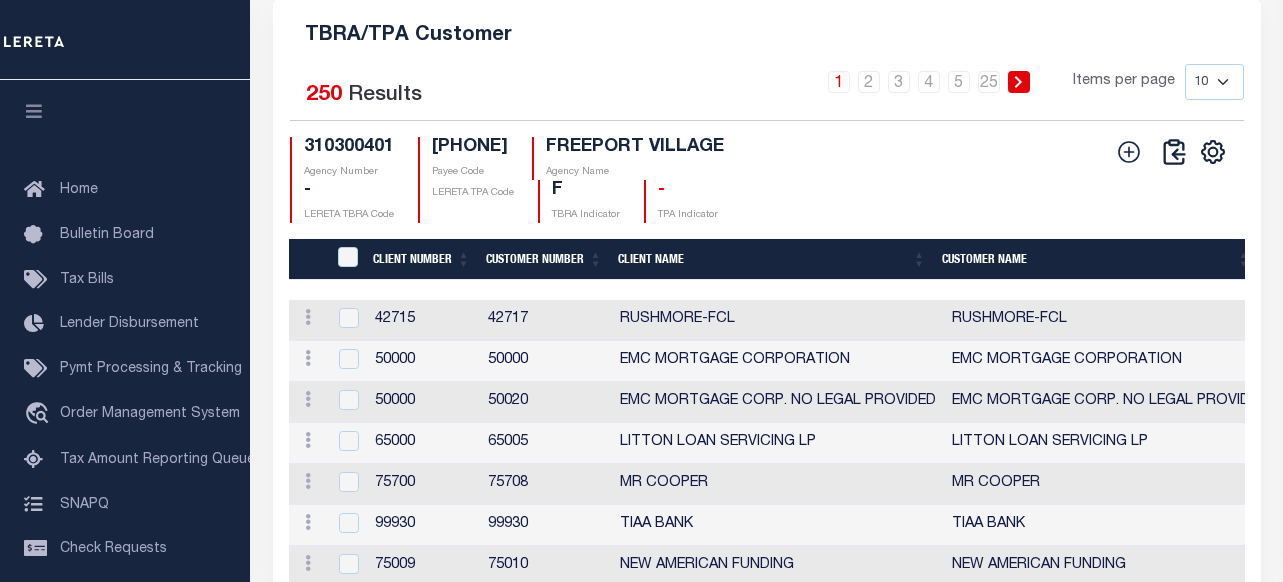 scroll, scrollTop: 2552, scrollLeft: 0, axis: vertical 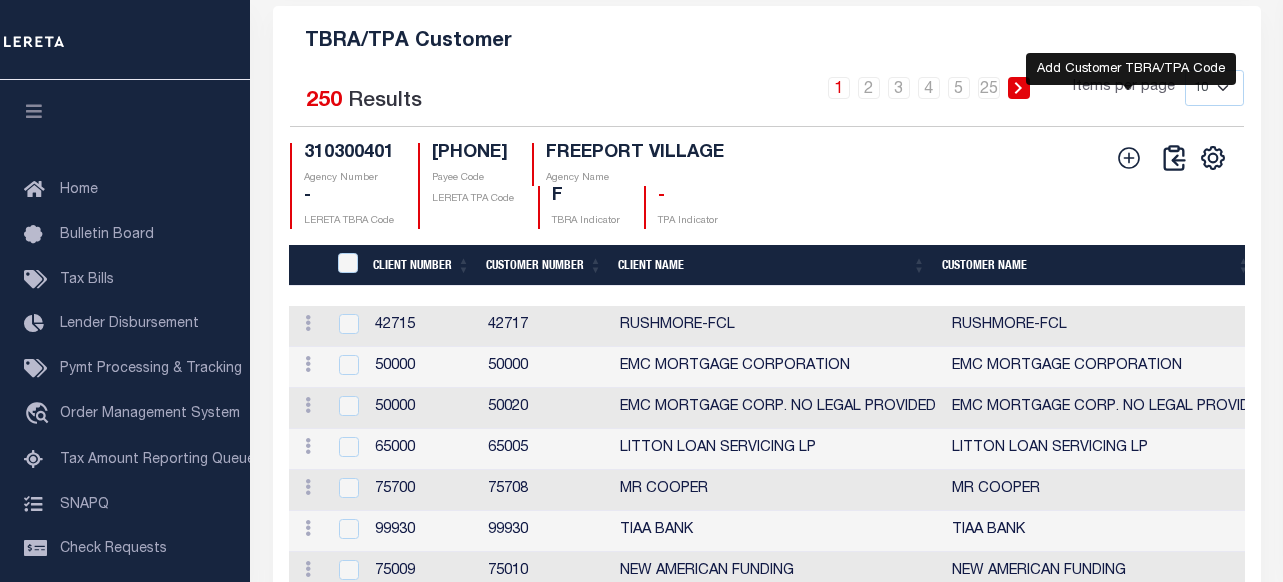 click 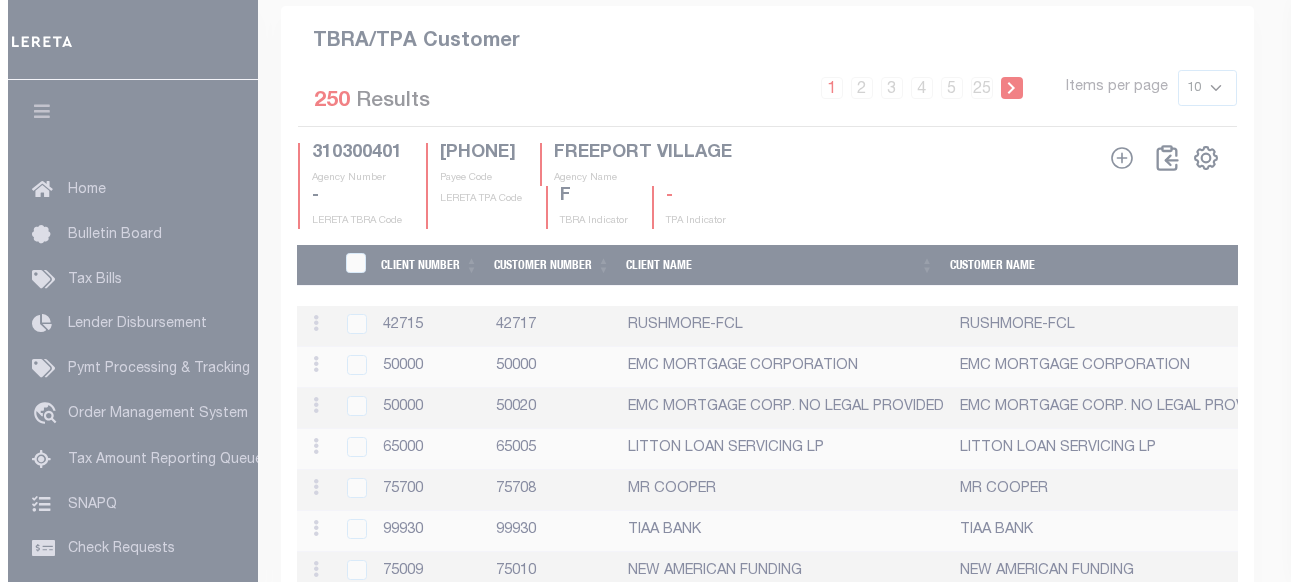 scroll, scrollTop: 2526, scrollLeft: 0, axis: vertical 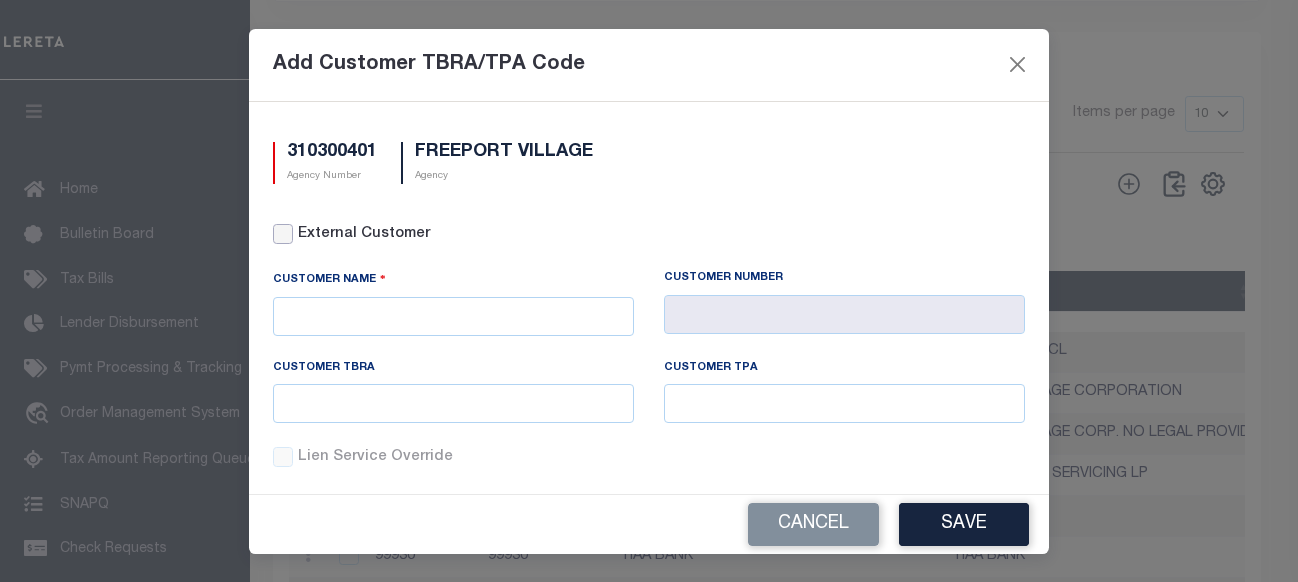 click on "External Customer" at bounding box center [283, 234] 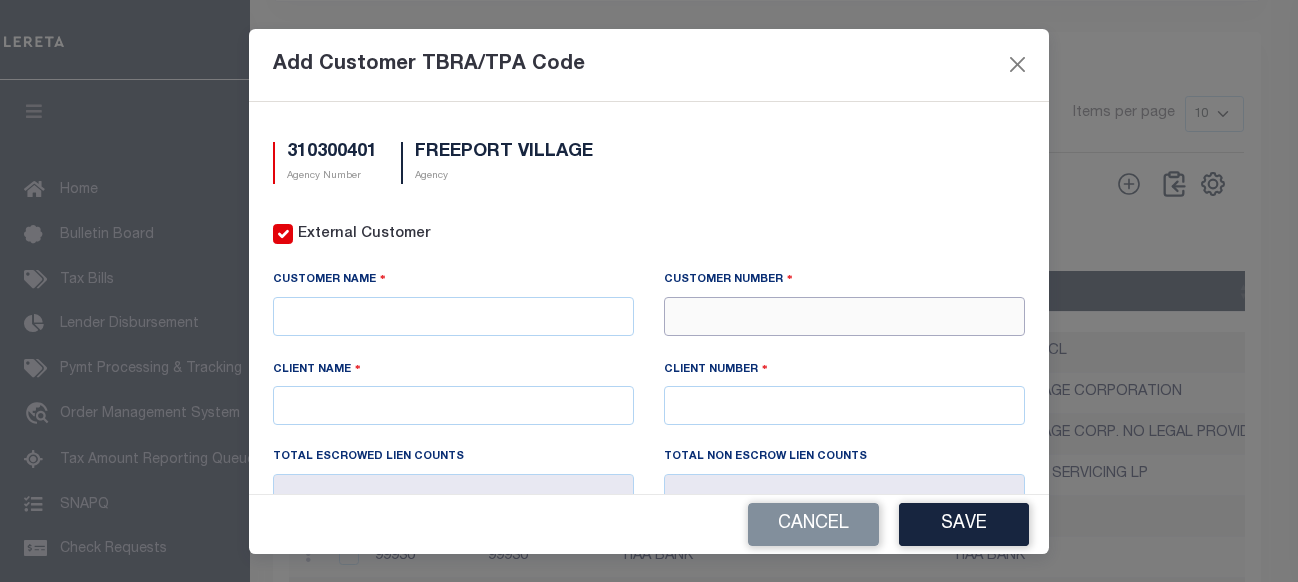 click at bounding box center [844, 316] 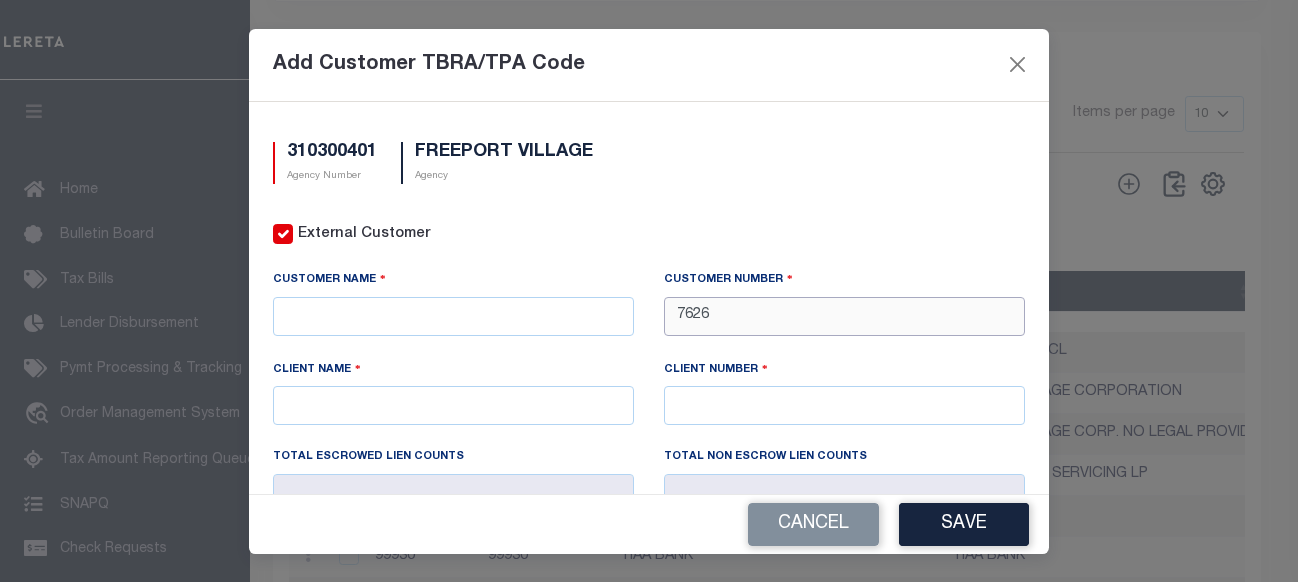 type on "76262" 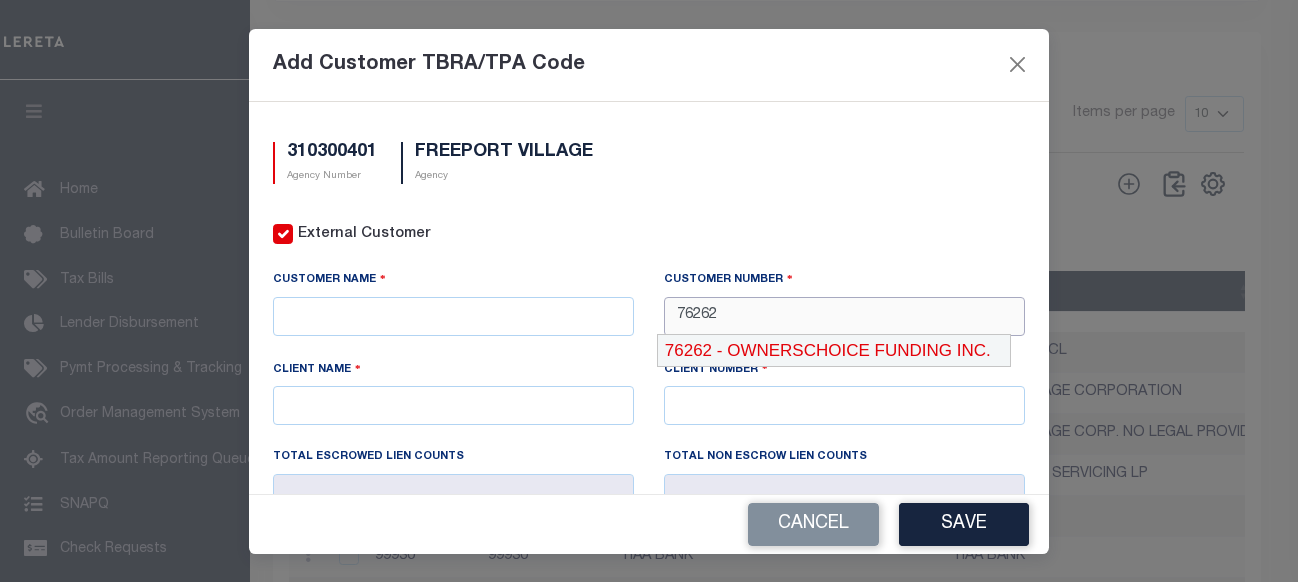 click on "76262 - OWNERSCHOICE FUNDING INC." at bounding box center [834, 351] 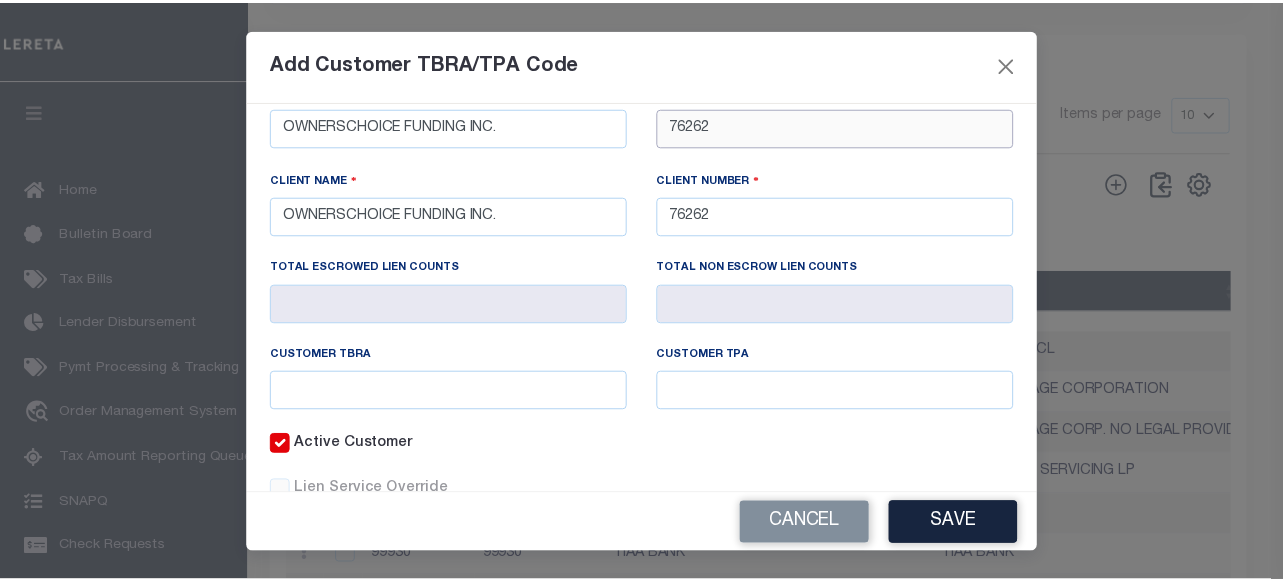 scroll, scrollTop: 250, scrollLeft: 0, axis: vertical 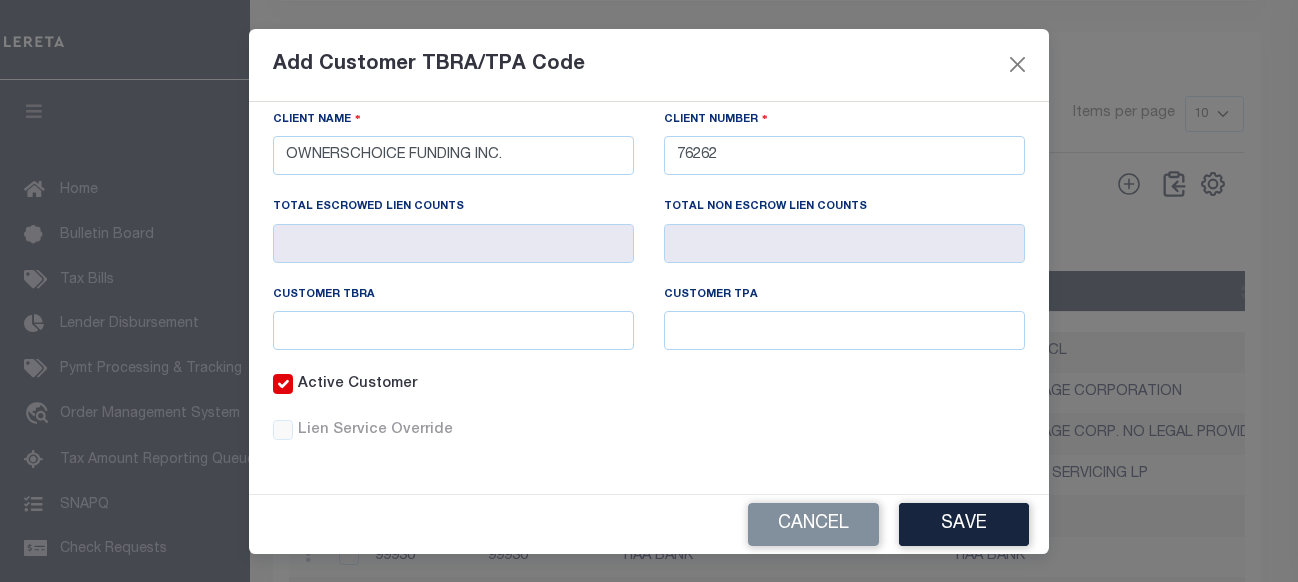 type on "76262" 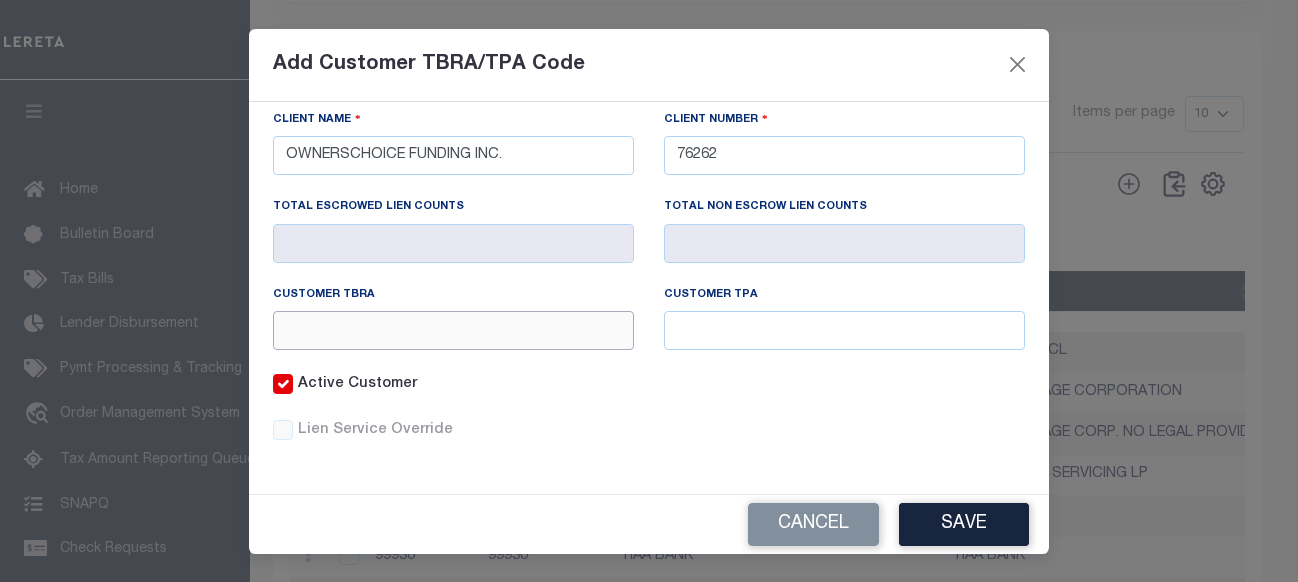 click at bounding box center [453, 330] 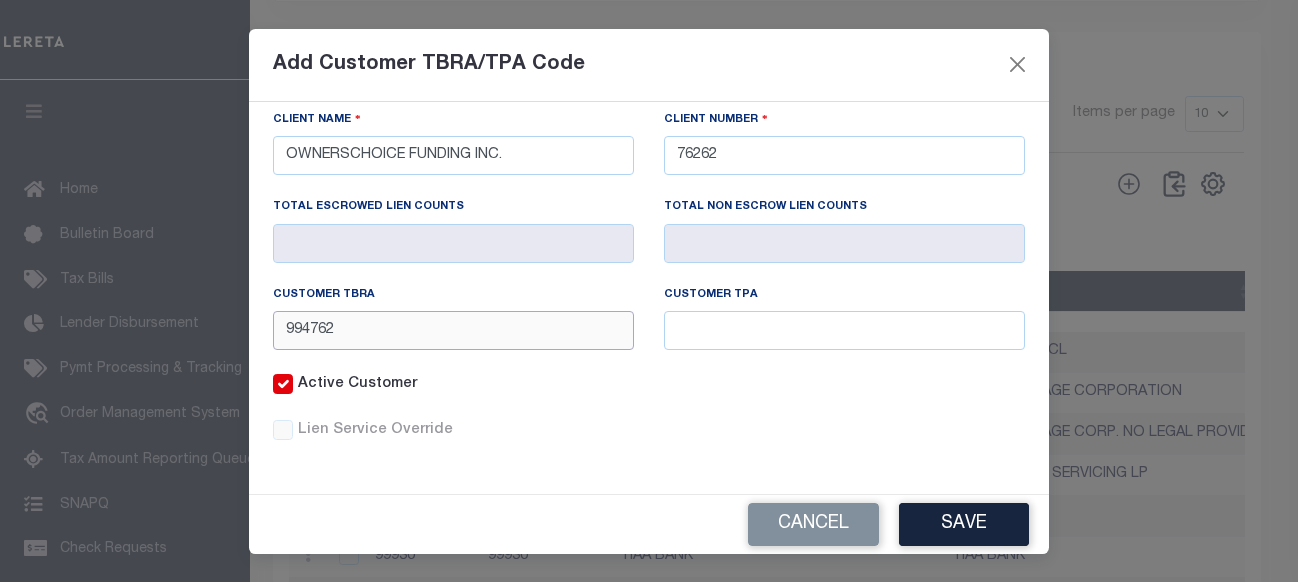 type on "994762" 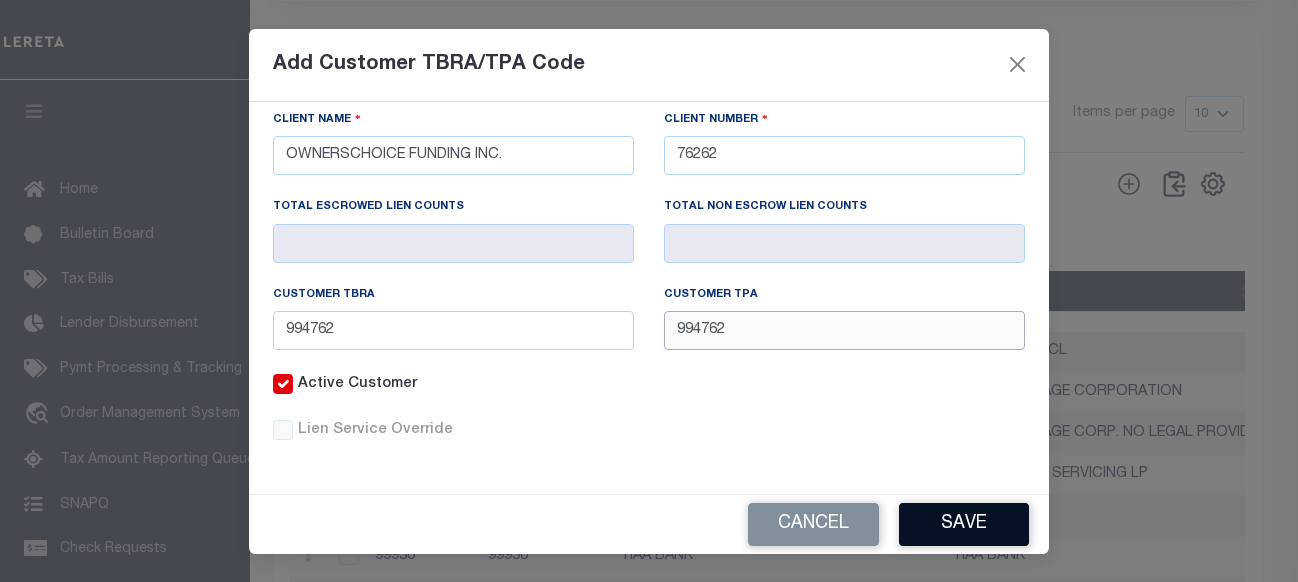 type on "994762" 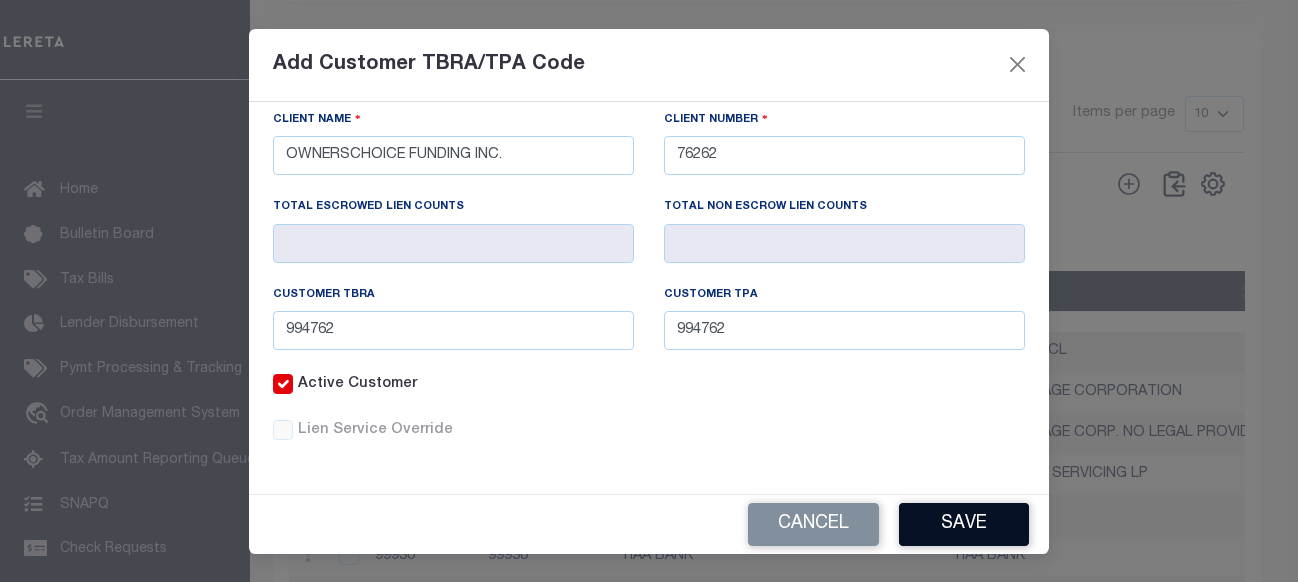 click on "Save" at bounding box center (964, 524) 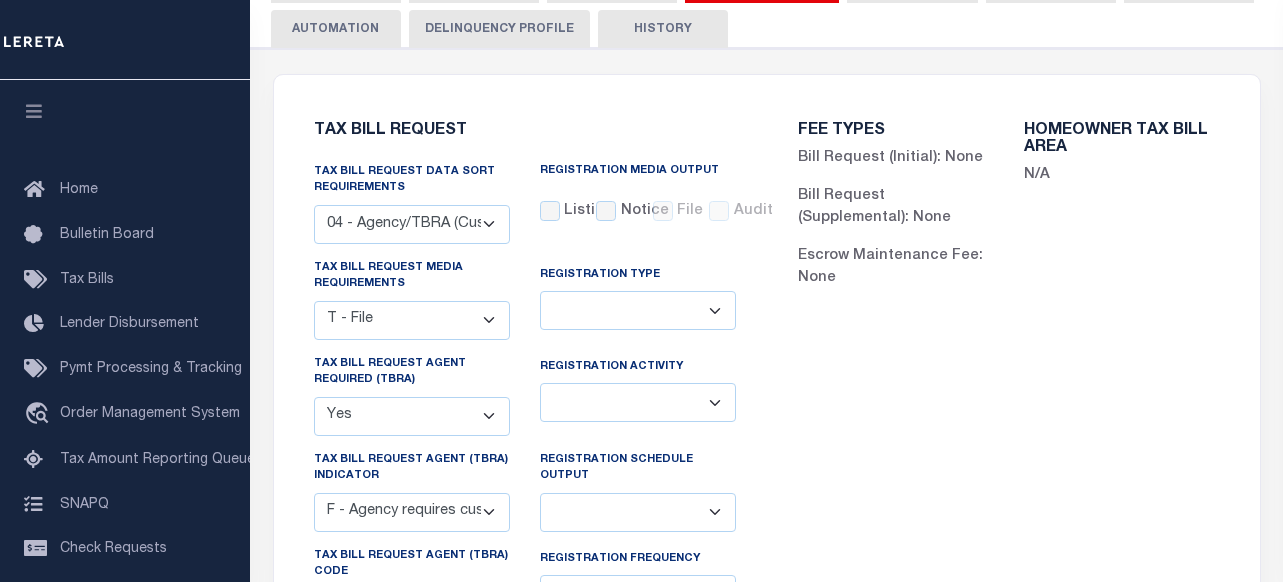 scroll, scrollTop: 126, scrollLeft: 0, axis: vertical 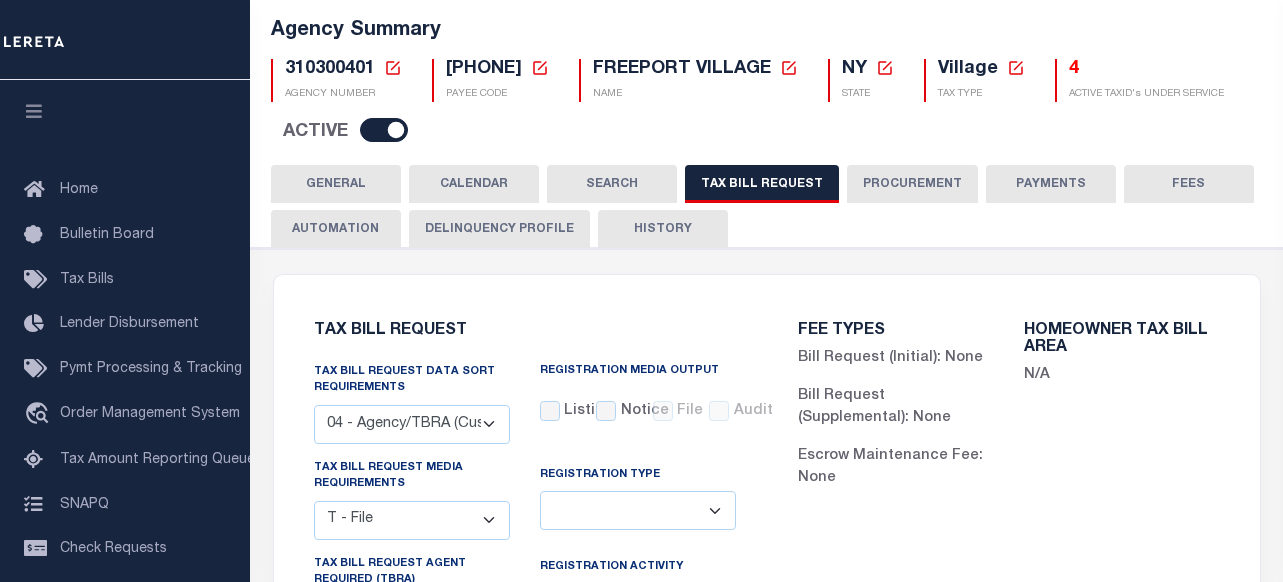 click on "HISTORY" at bounding box center (663, 229) 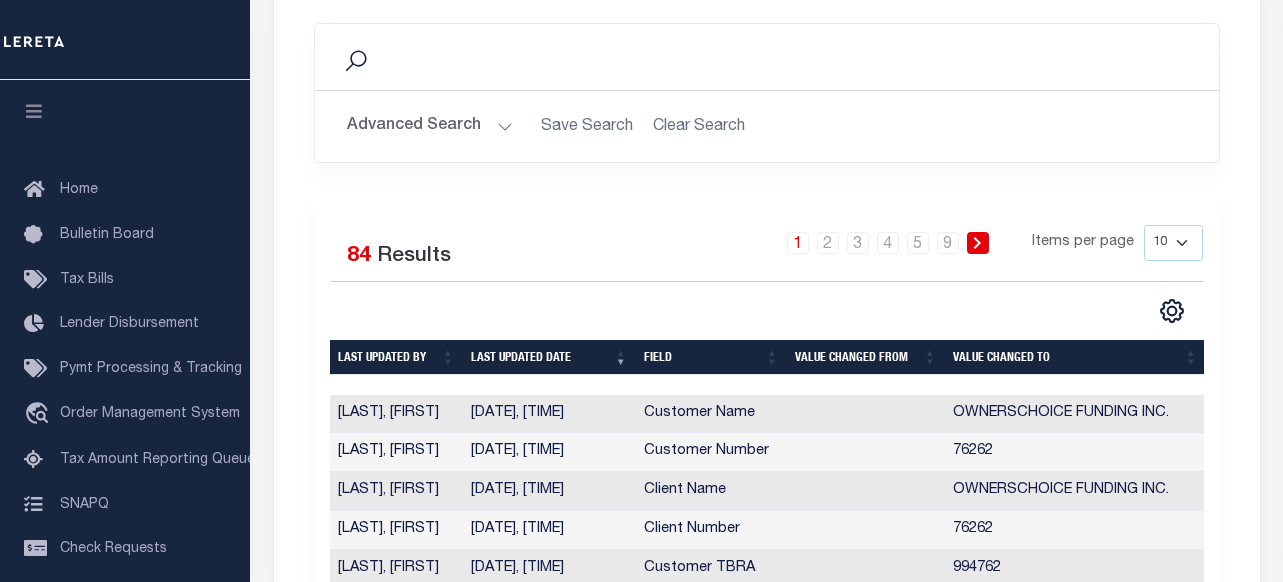 scroll, scrollTop: 126, scrollLeft: 0, axis: vertical 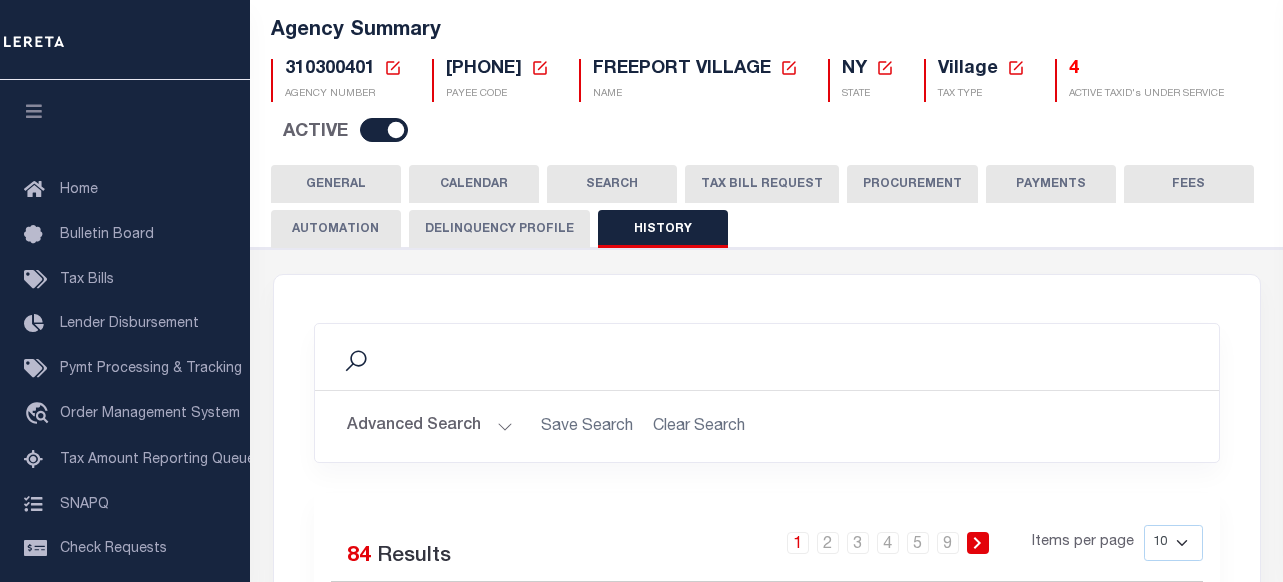 click on "TAX BILL REQUEST" at bounding box center (762, 184) 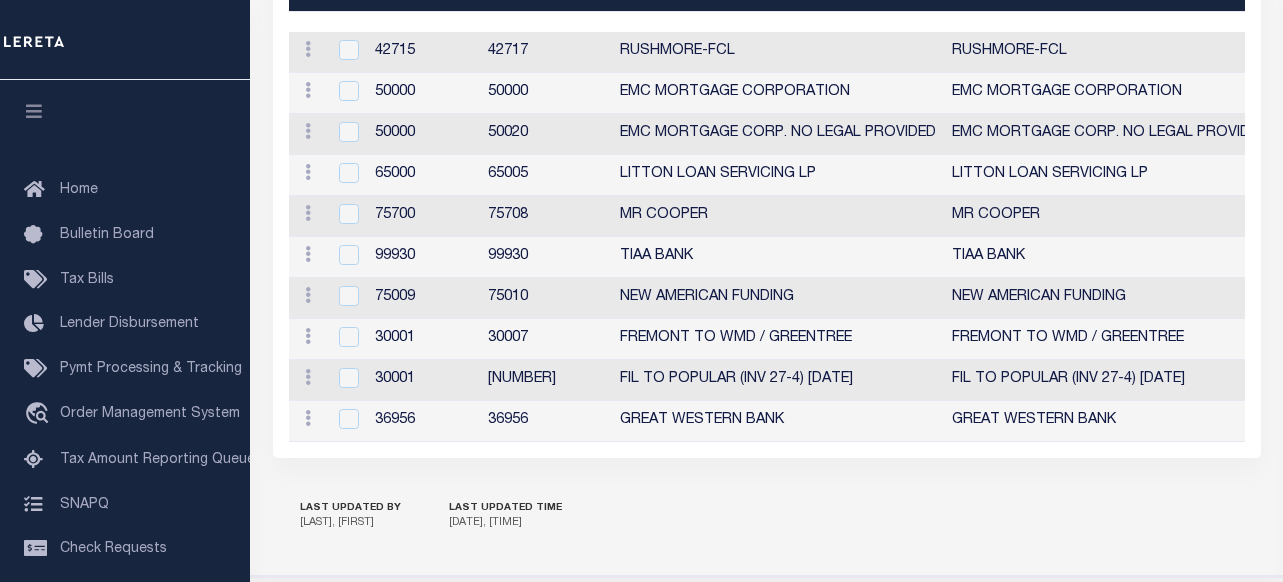 scroll, scrollTop: 2526, scrollLeft: 0, axis: vertical 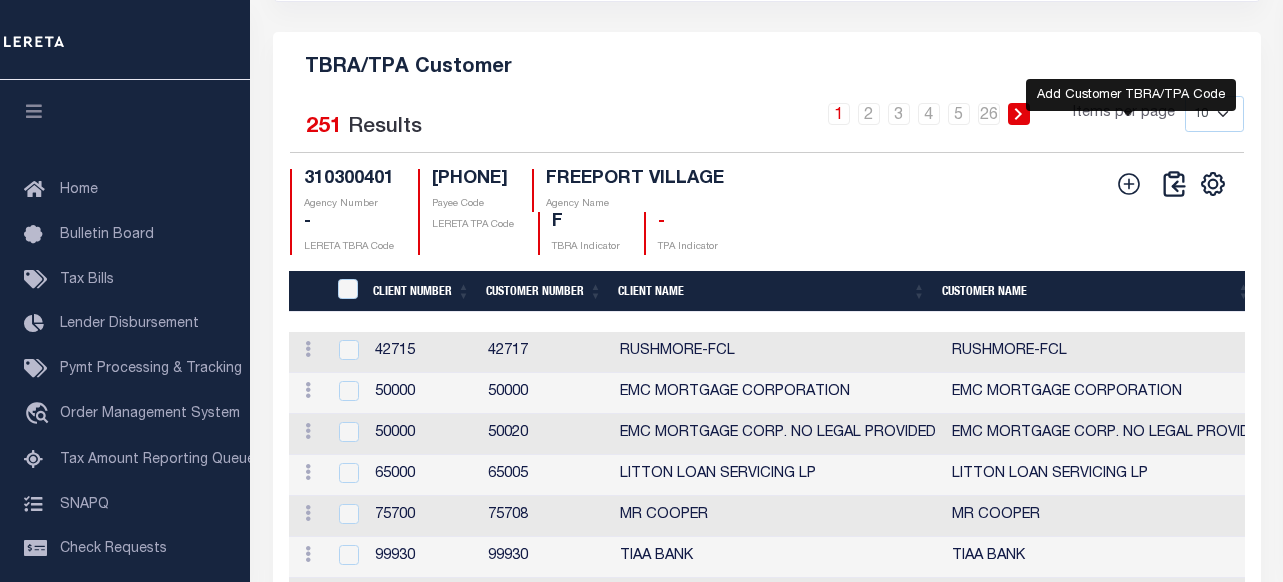 click 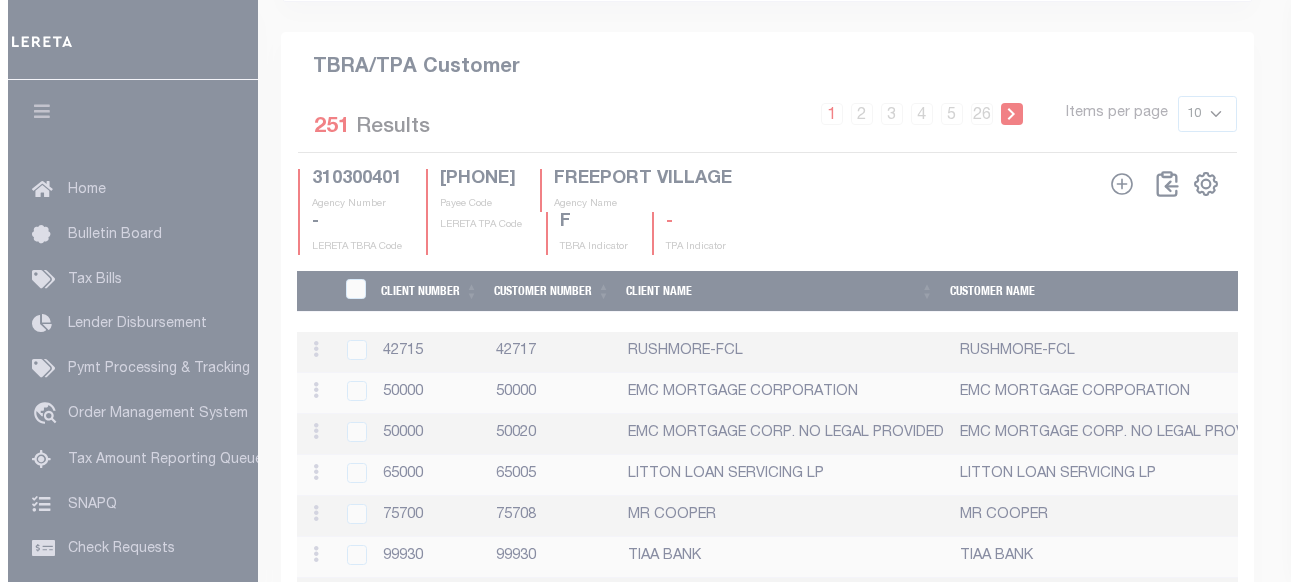 scroll, scrollTop: 2500, scrollLeft: 0, axis: vertical 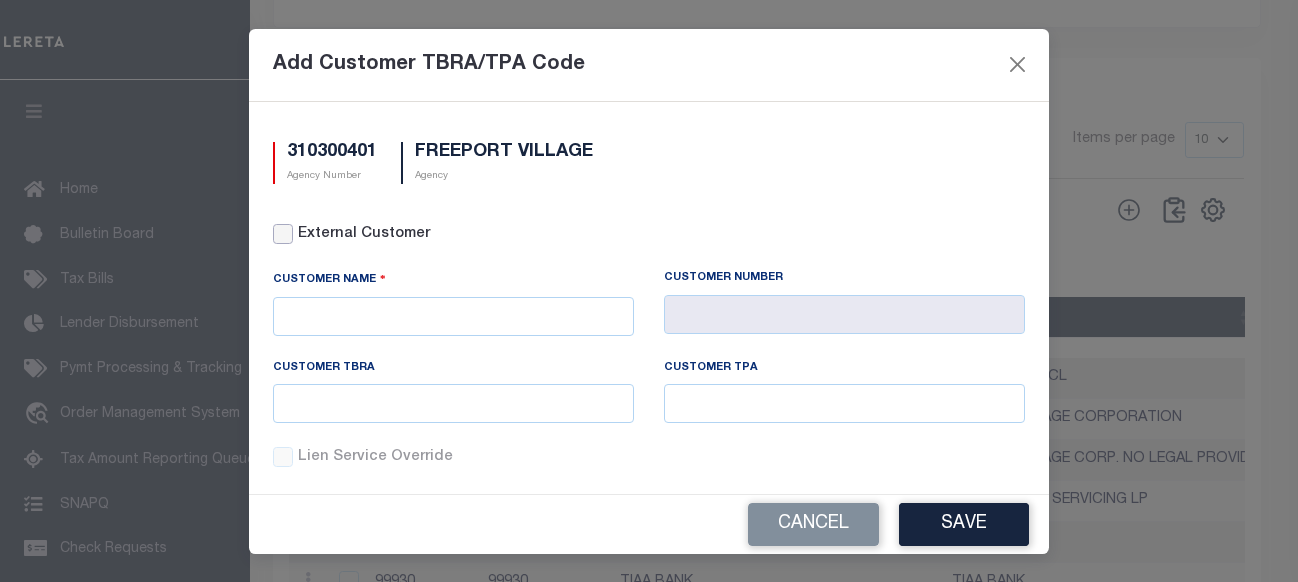 click on "External Customer" at bounding box center (283, 234) 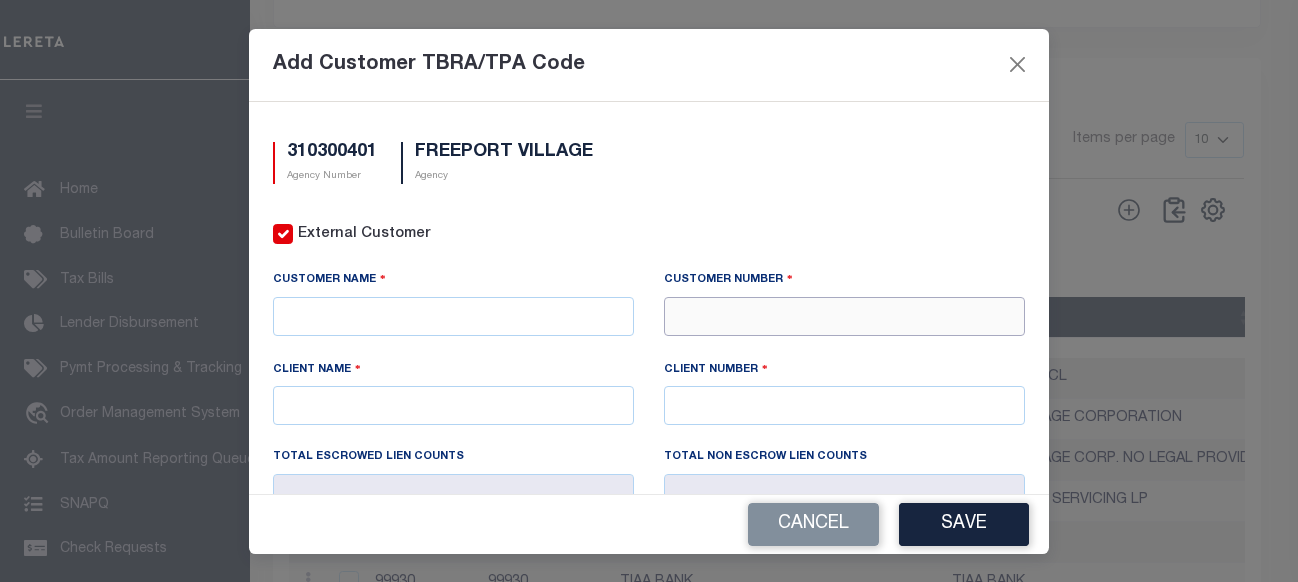 click at bounding box center (844, 316) 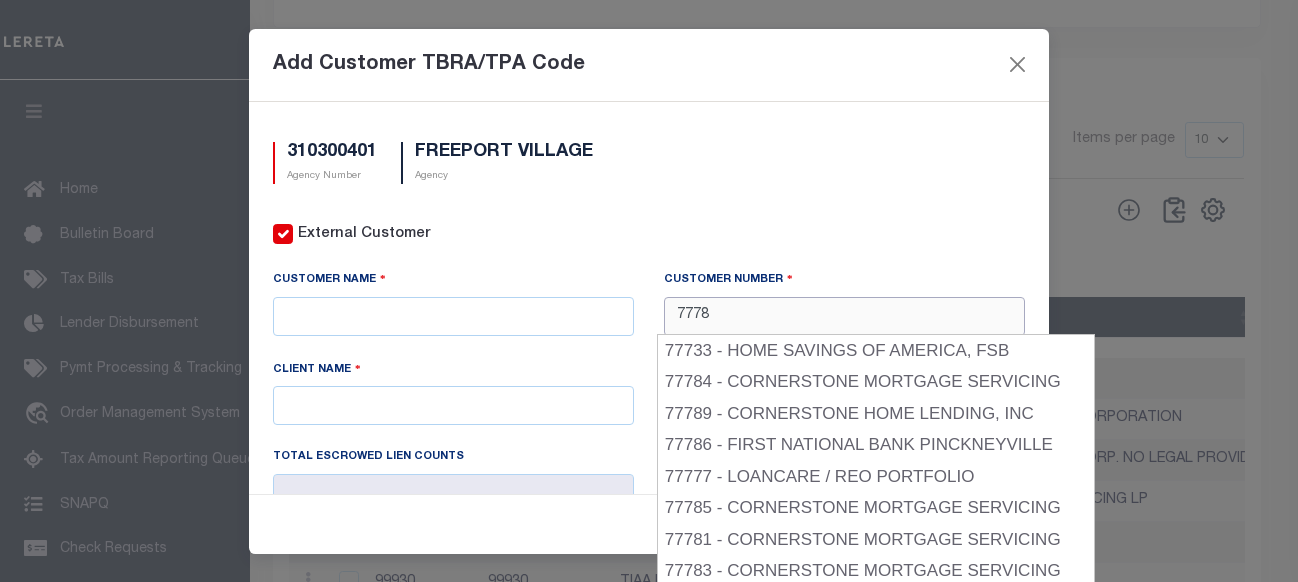 type on "77780" 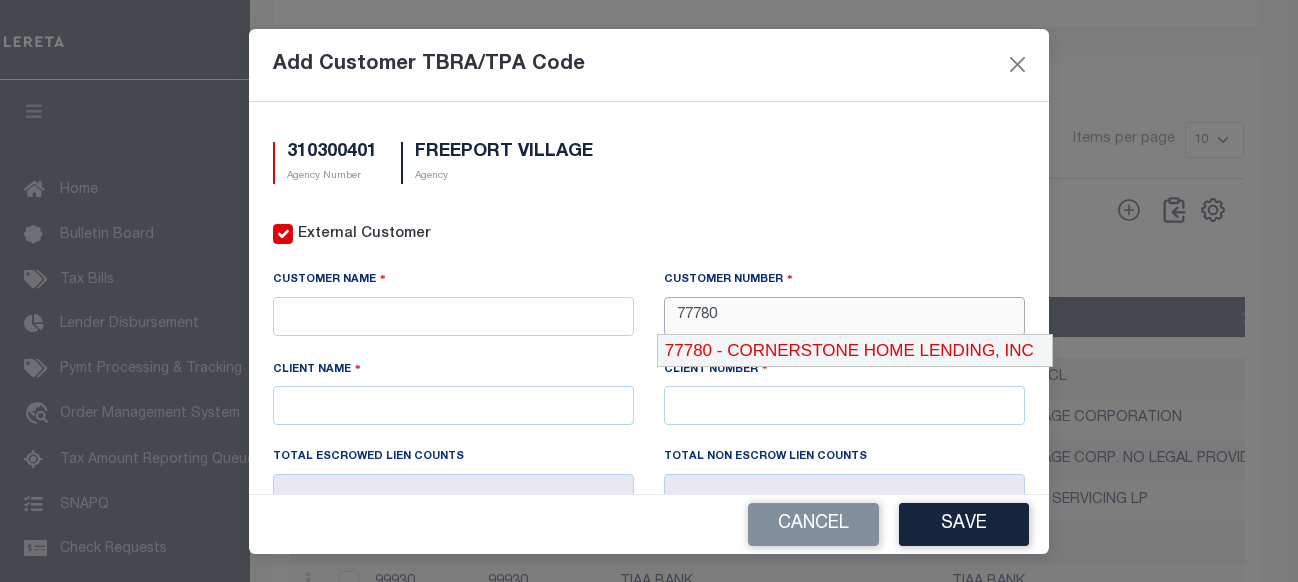 click on "77780 - CORNERSTONE HOME LENDING, INC" at bounding box center [855, 351] 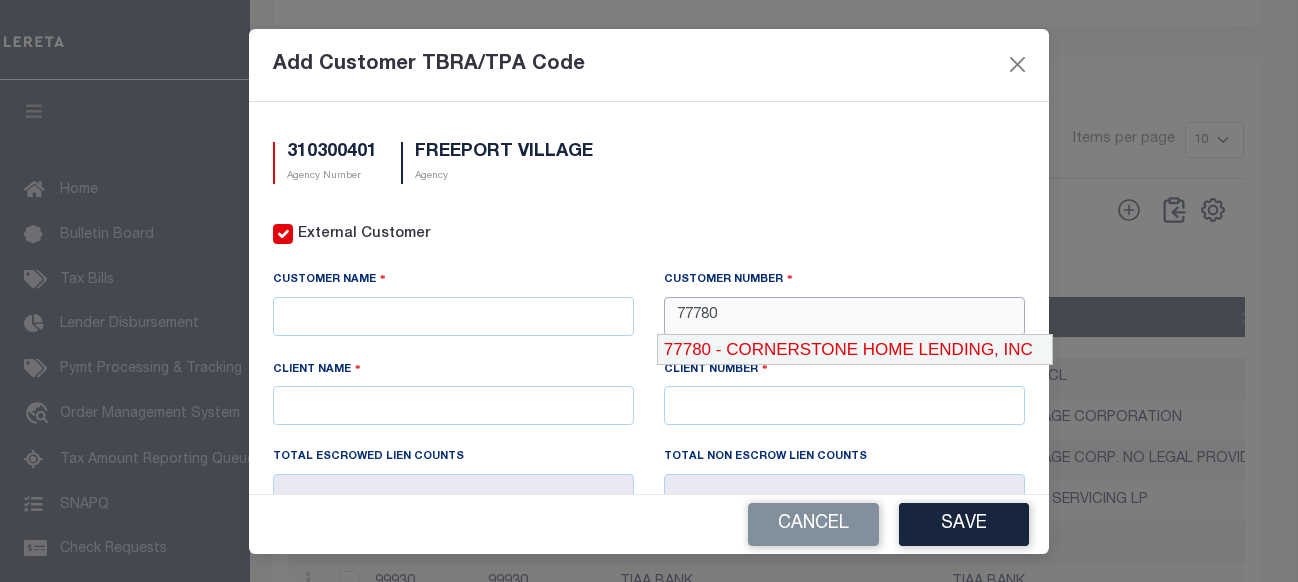 type on "CORNERSTONE HOME LENDING, INC" 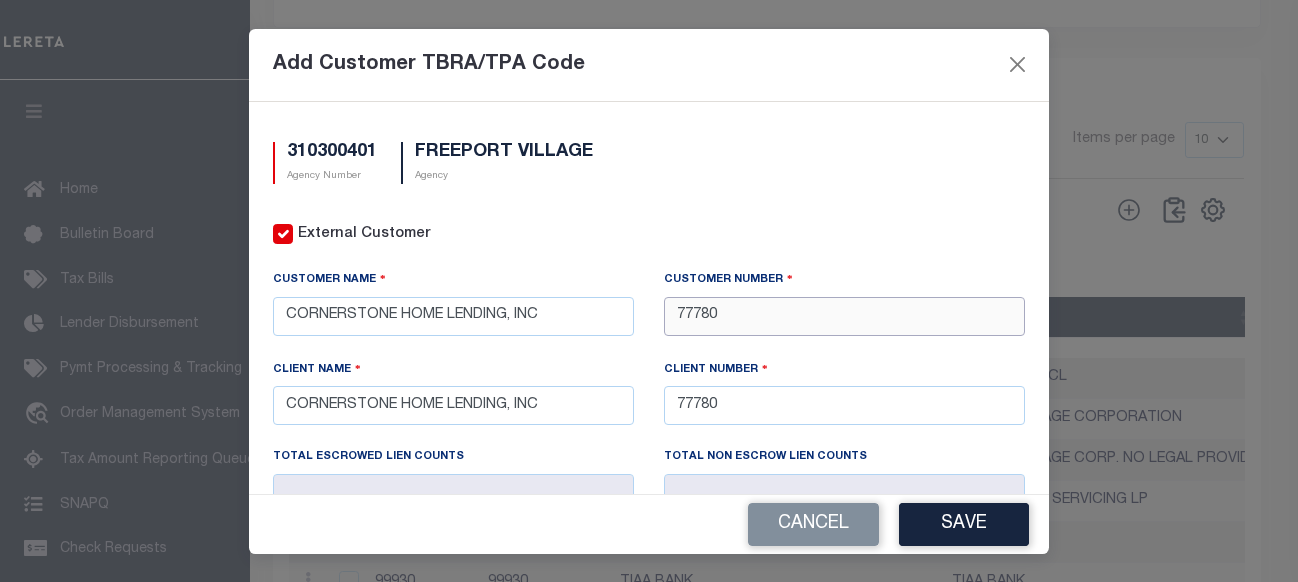 click on "77780" at bounding box center [844, 316] 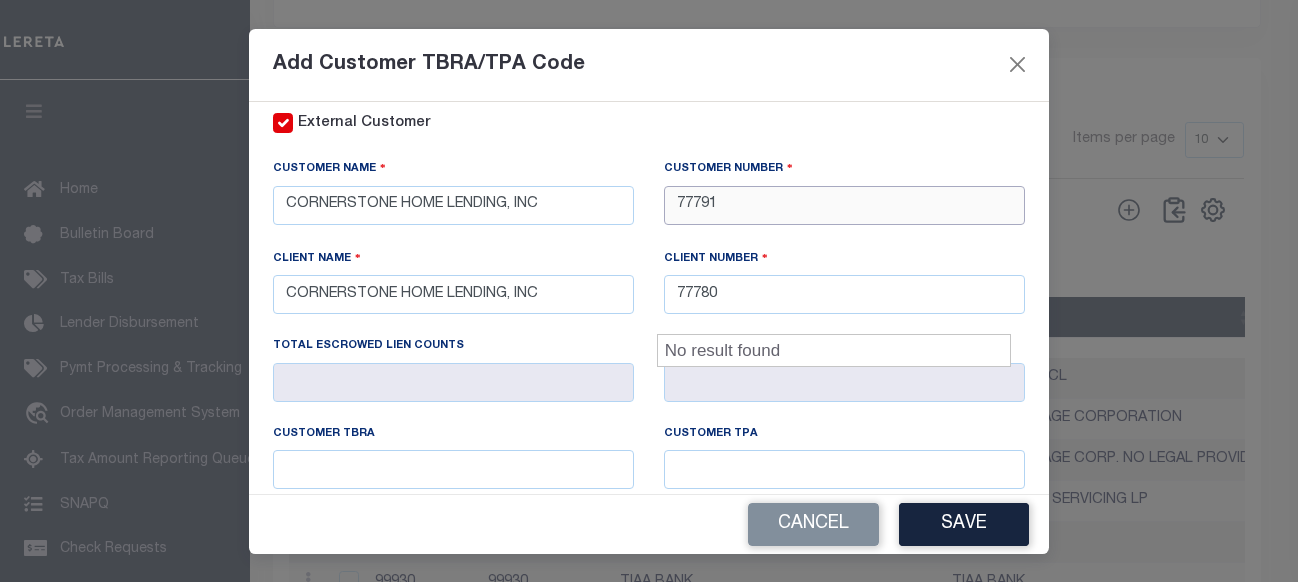 scroll, scrollTop: 200, scrollLeft: 0, axis: vertical 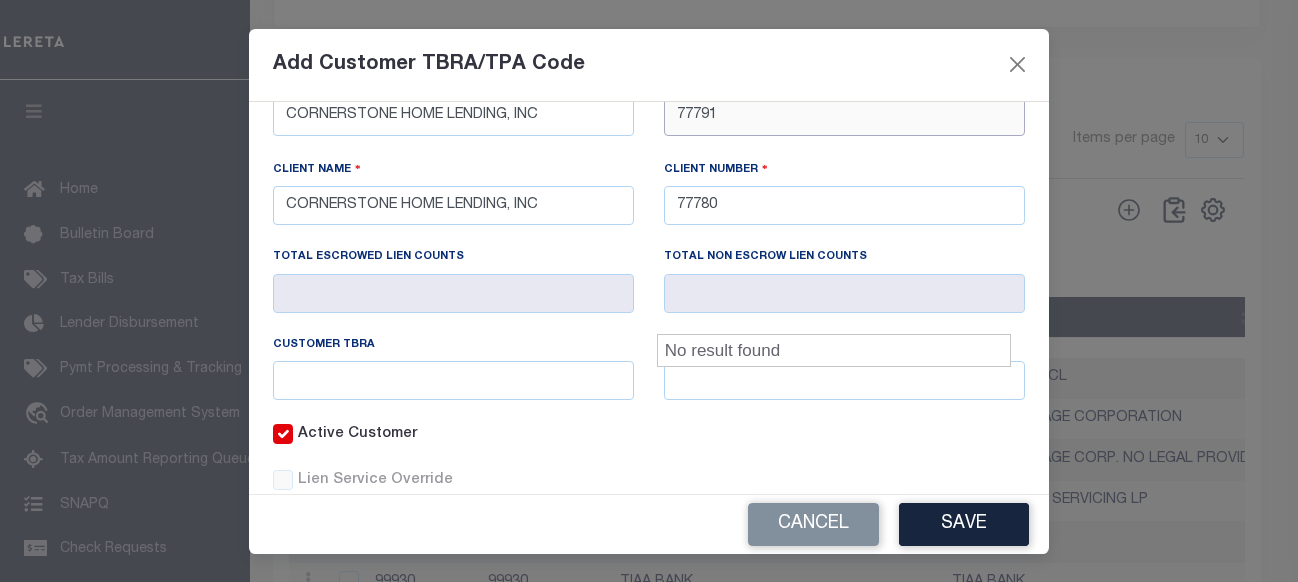 type on "77791" 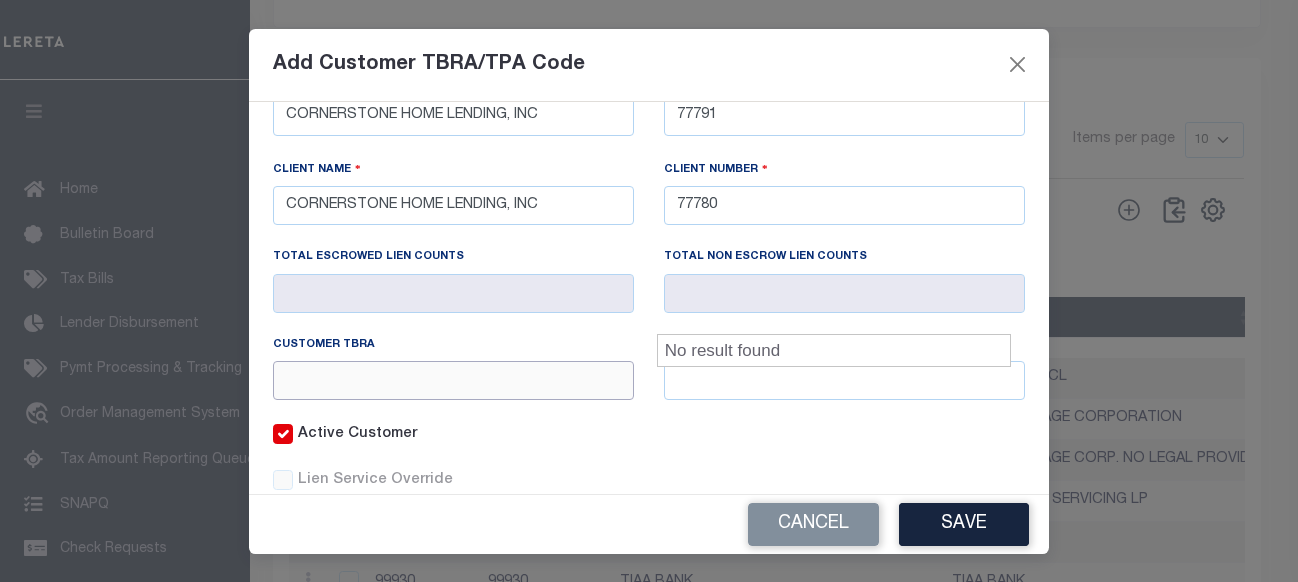 type 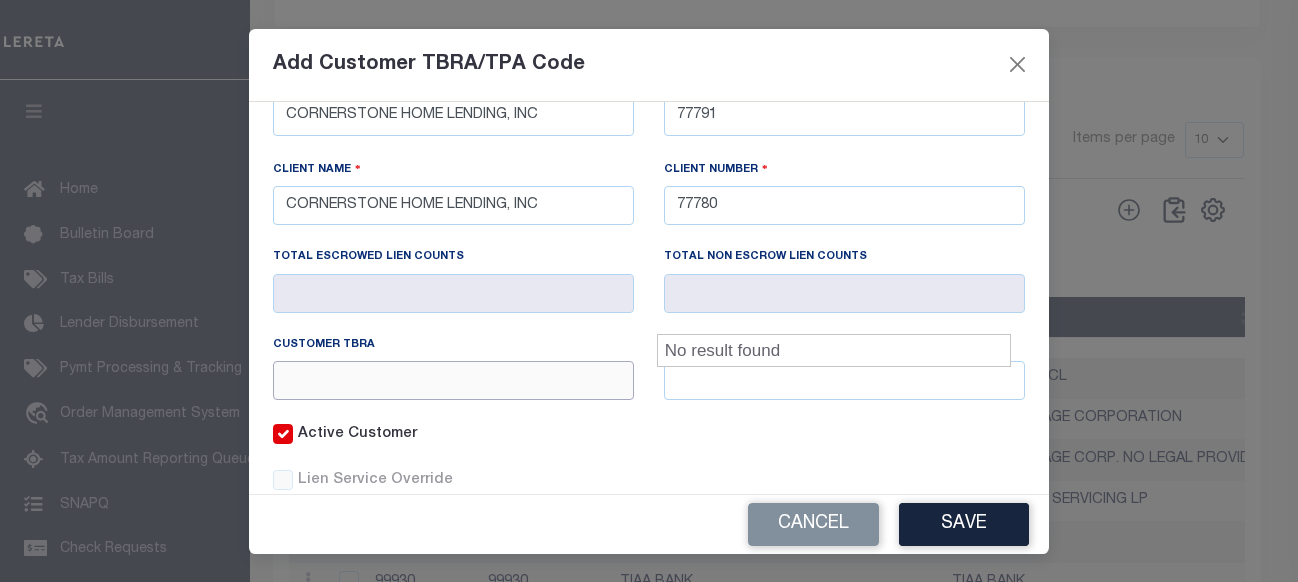 type 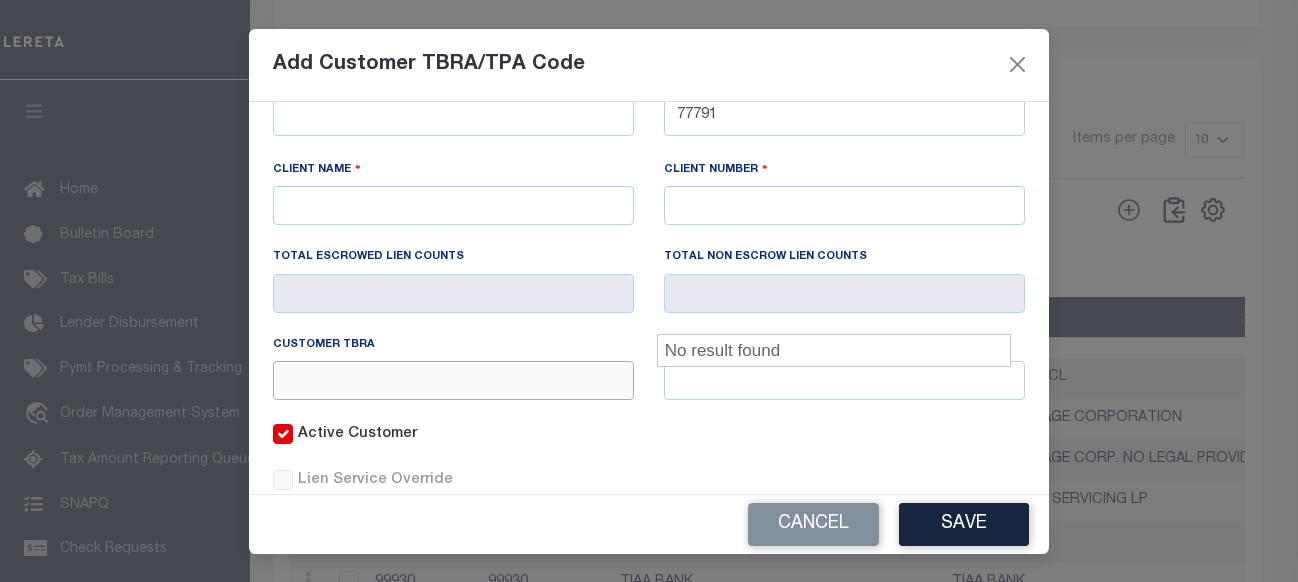 click at bounding box center (453, 380) 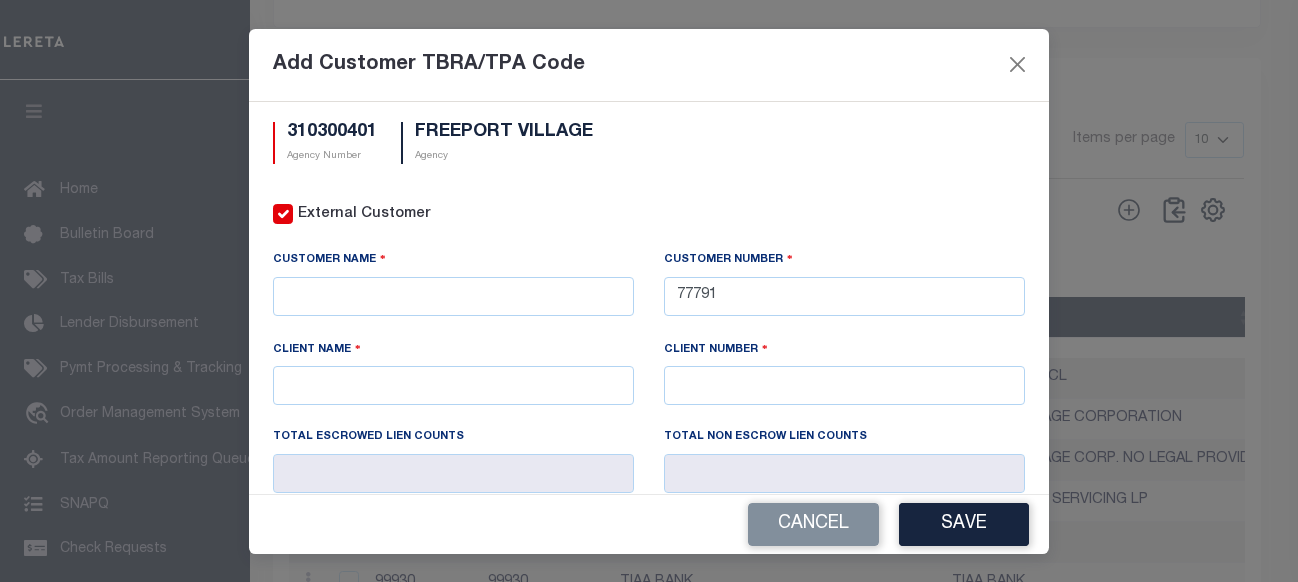 scroll, scrollTop: 0, scrollLeft: 0, axis: both 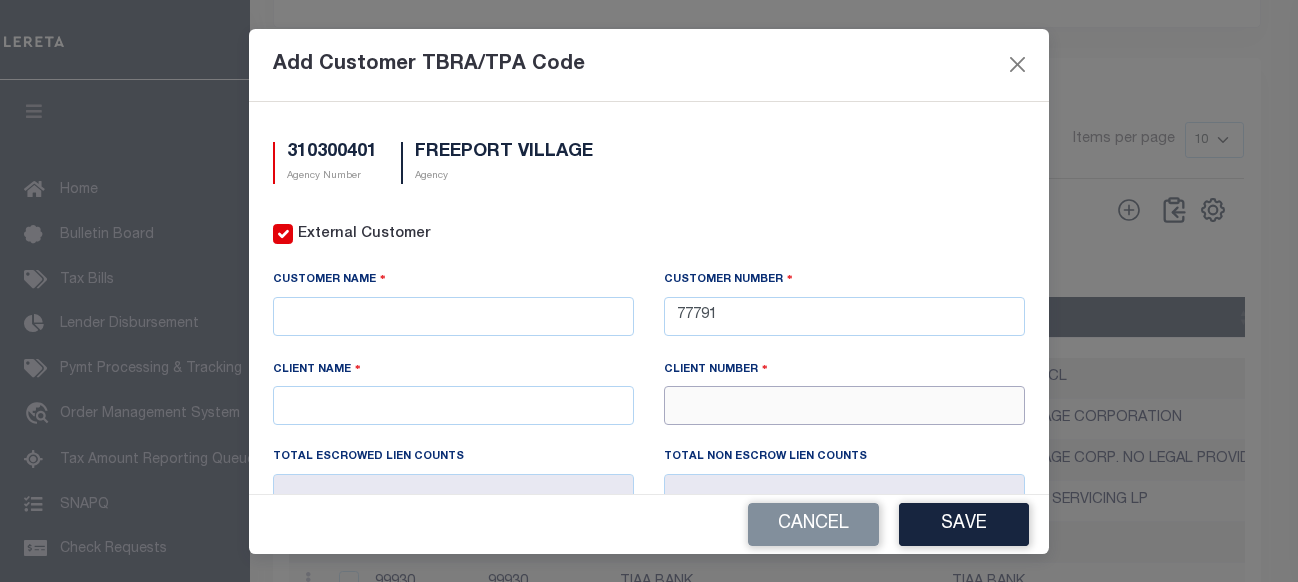 click at bounding box center (844, 405) 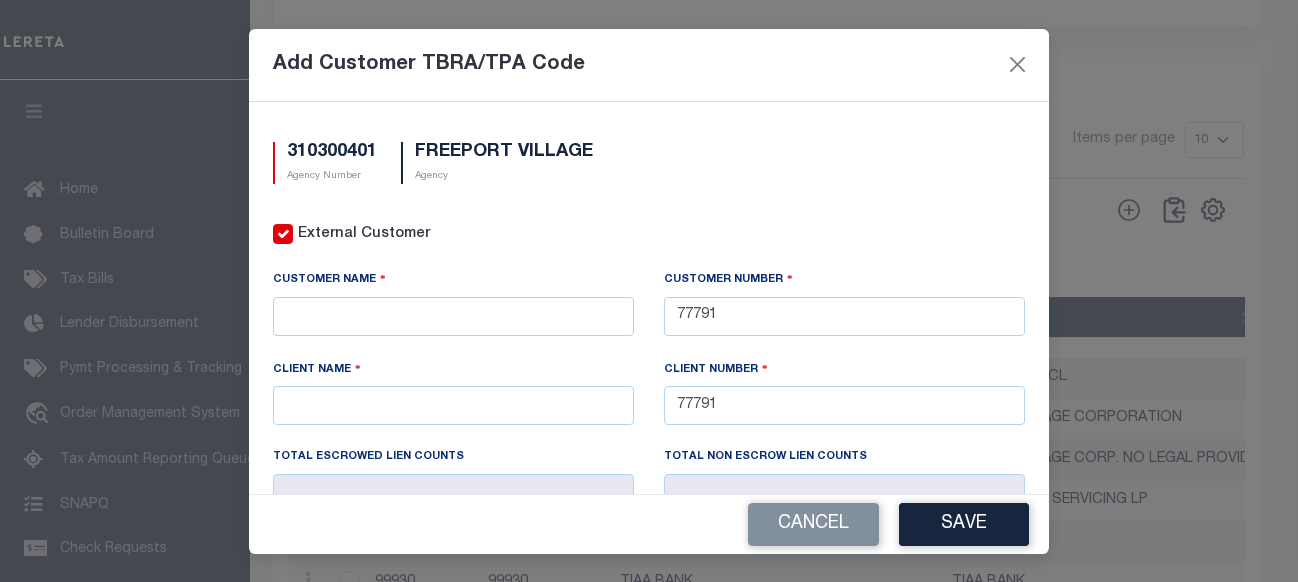 click on "Add Customer TBRA/TPA Code" at bounding box center [649, 65] 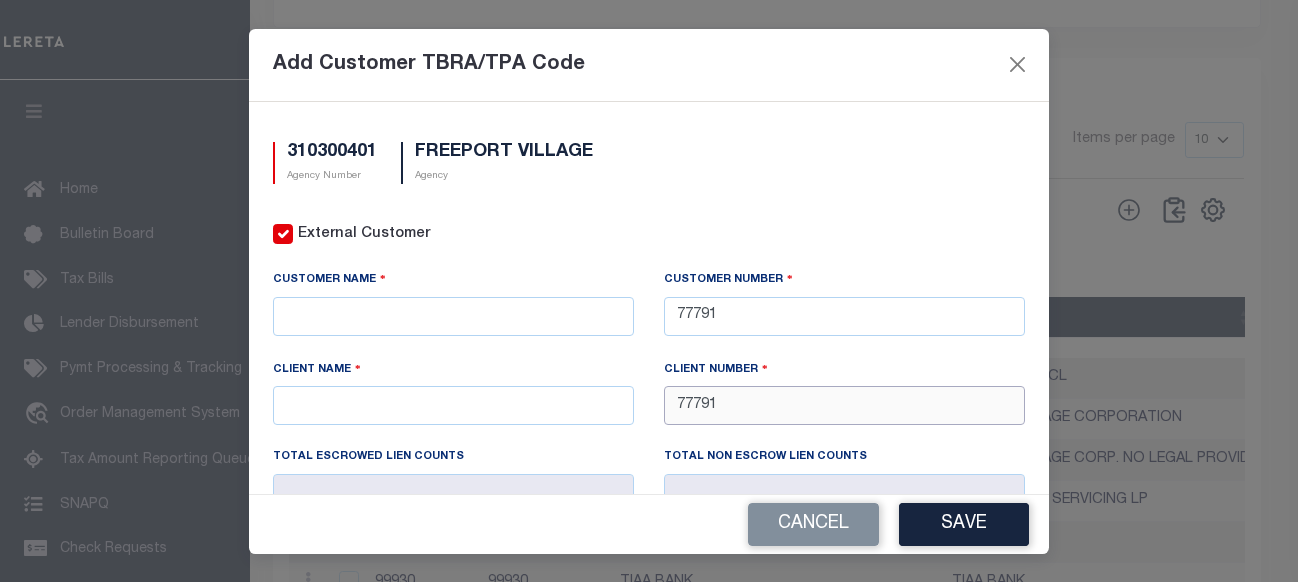 click on "77791" at bounding box center (844, 405) 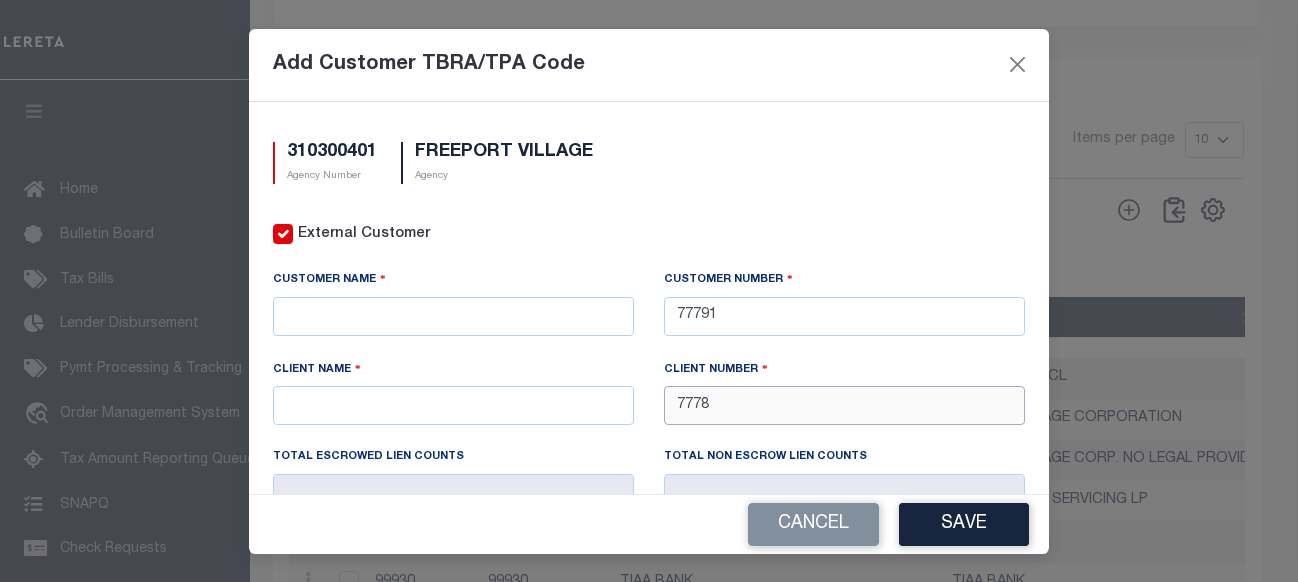 type on "77780" 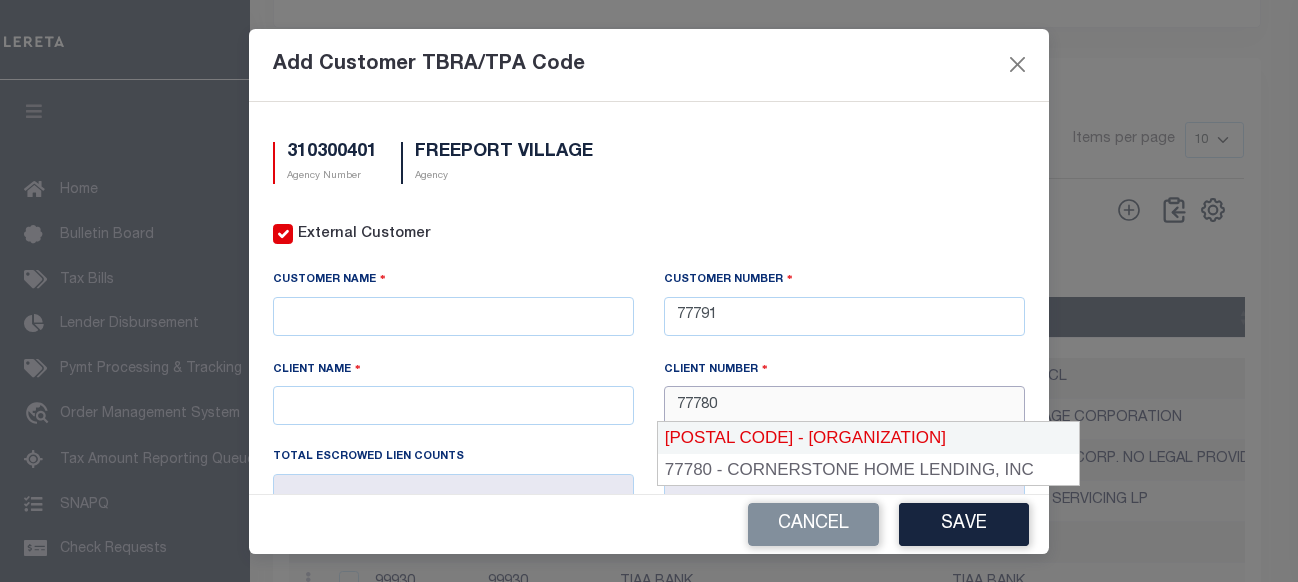 click on "[POSTAL CODE] - [ORGANIZATION]" at bounding box center (868, 438) 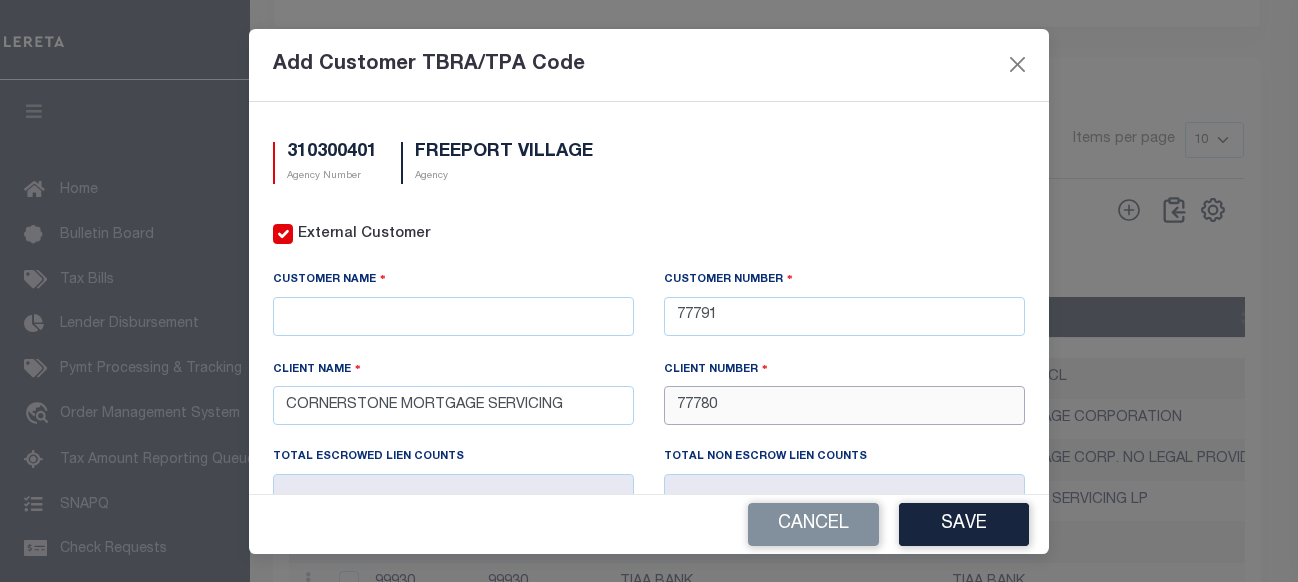 click on "77780" at bounding box center [844, 405] 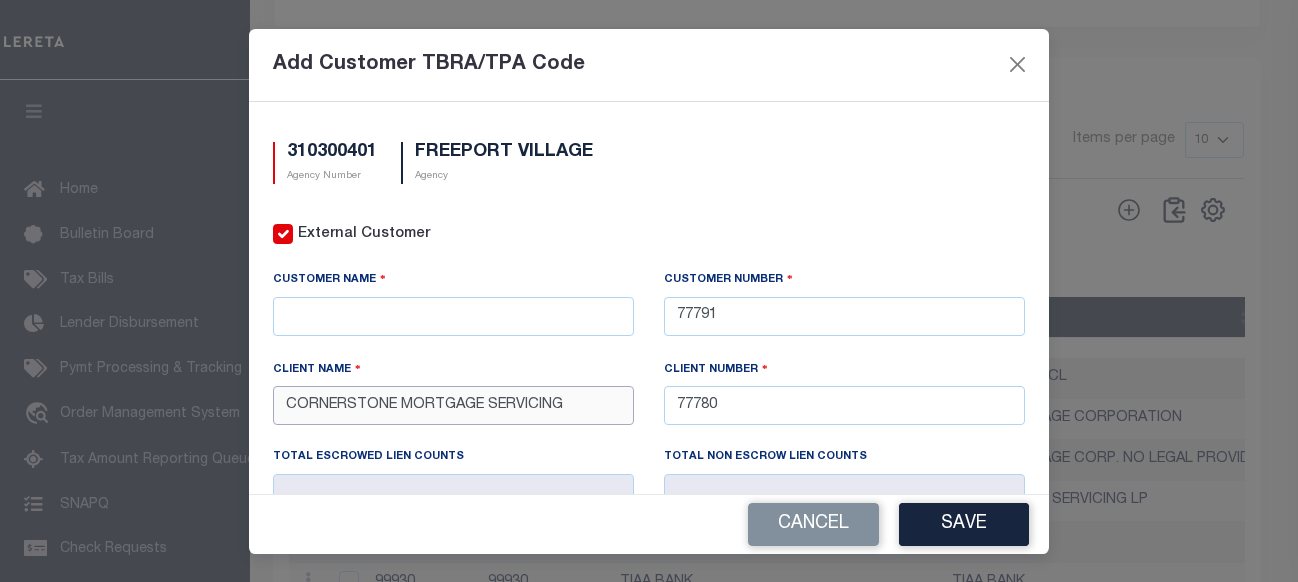 drag, startPoint x: 571, startPoint y: 398, endPoint x: 268, endPoint y: 401, distance: 303.01486 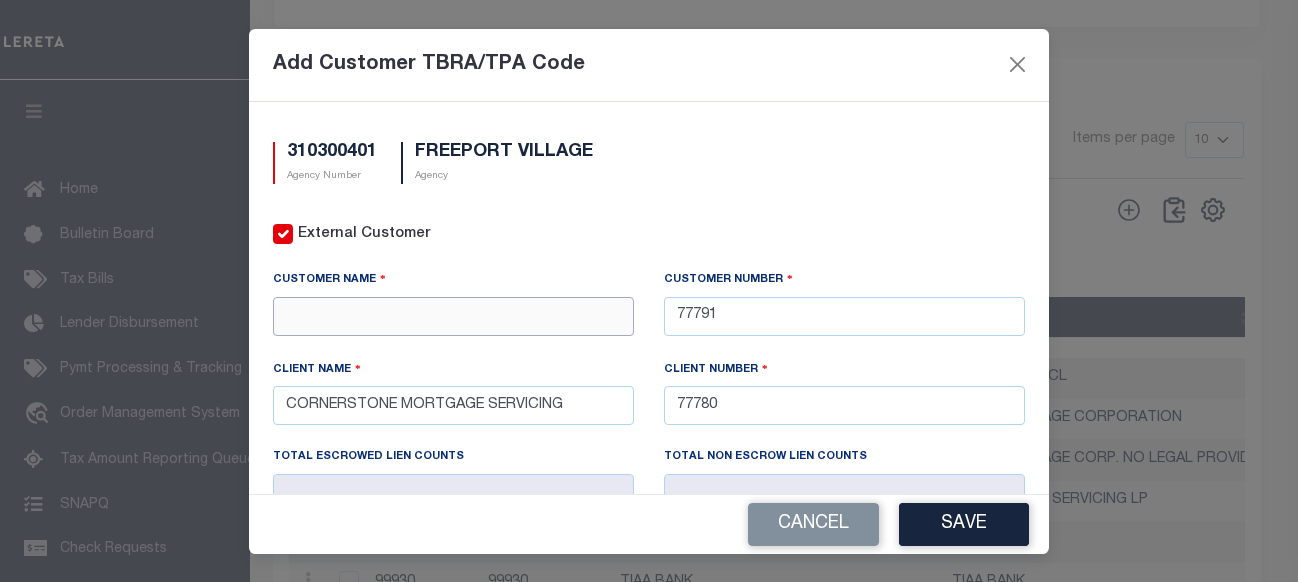 click at bounding box center [453, 316] 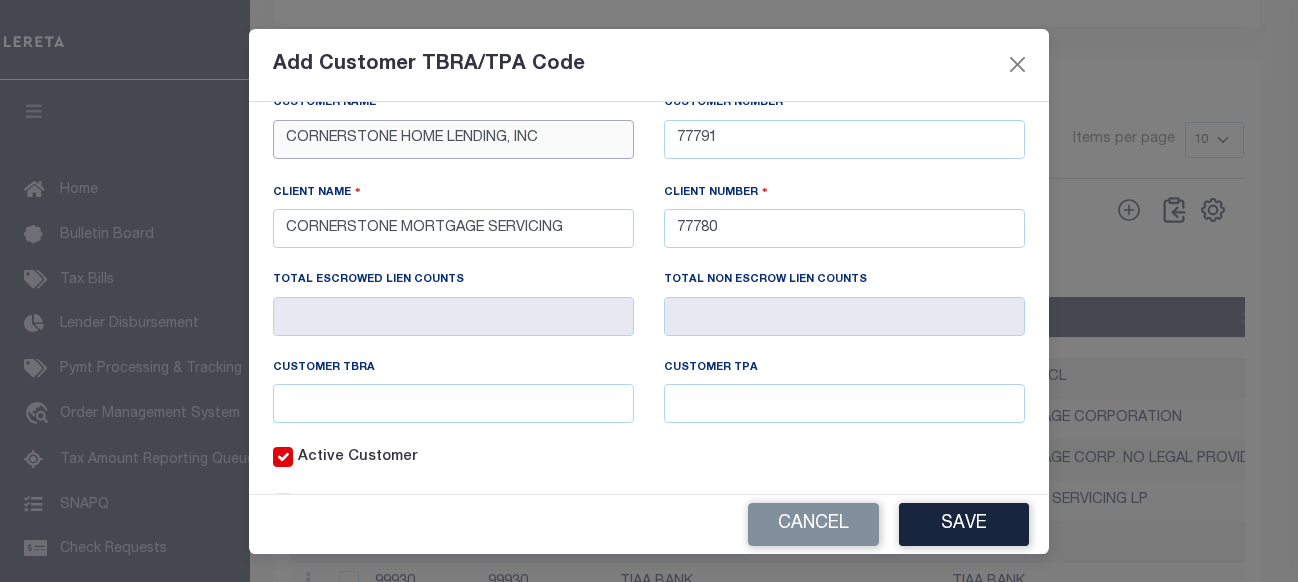 scroll, scrollTop: 250, scrollLeft: 0, axis: vertical 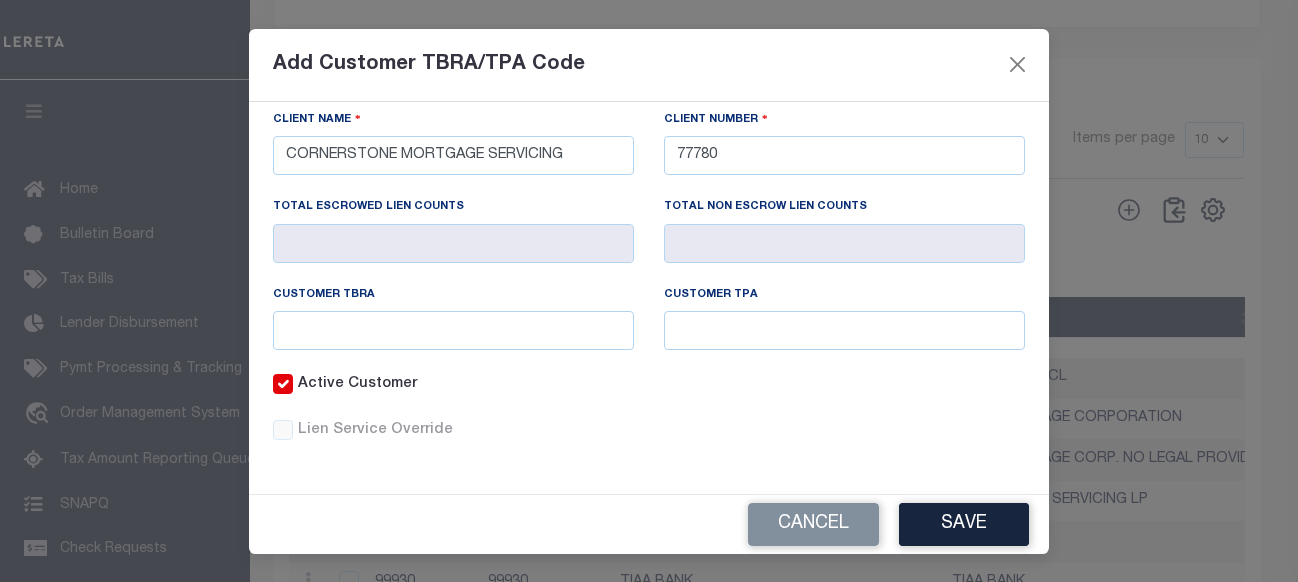 type on "CORNERSTONE HOME LENDING, INC" 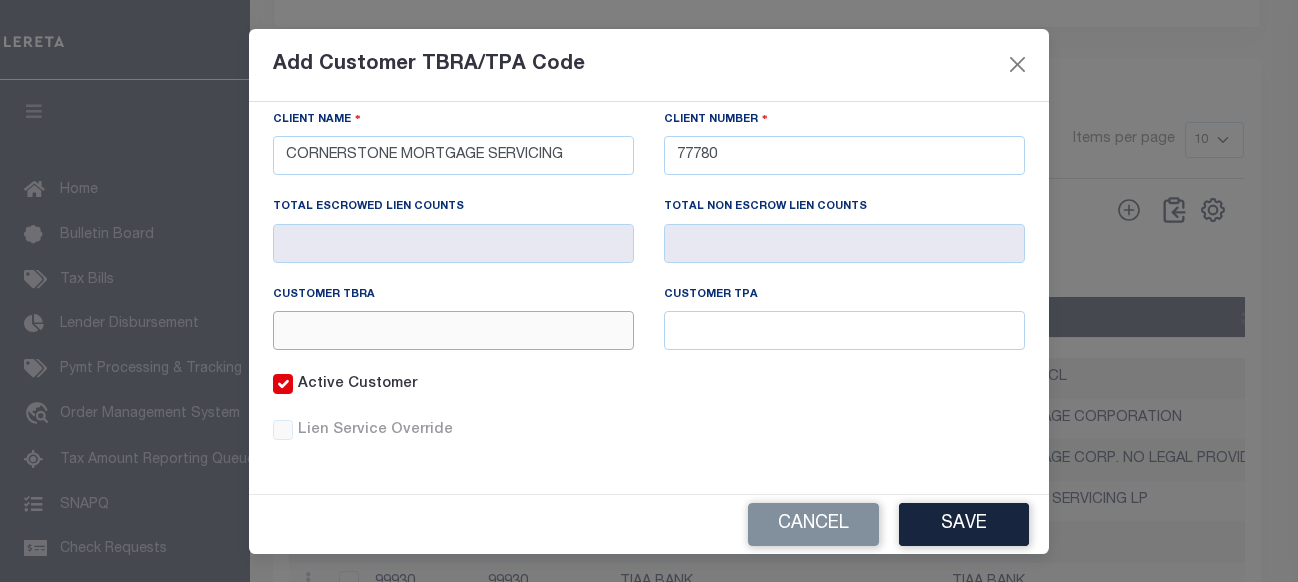 click at bounding box center [453, 330] 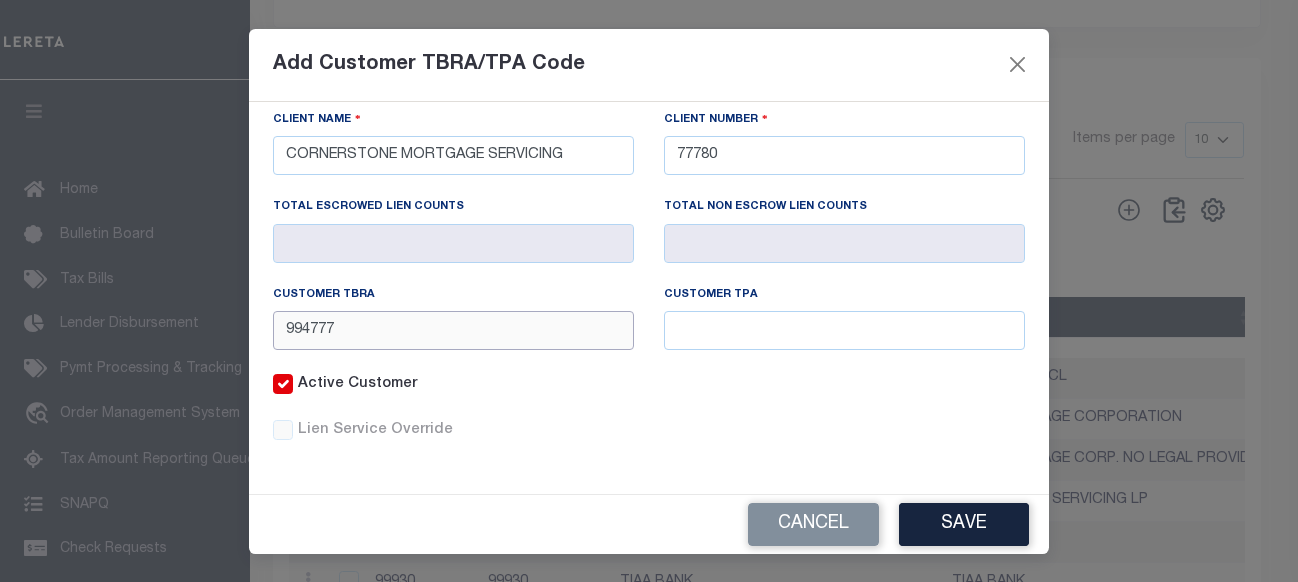 type on "994777" 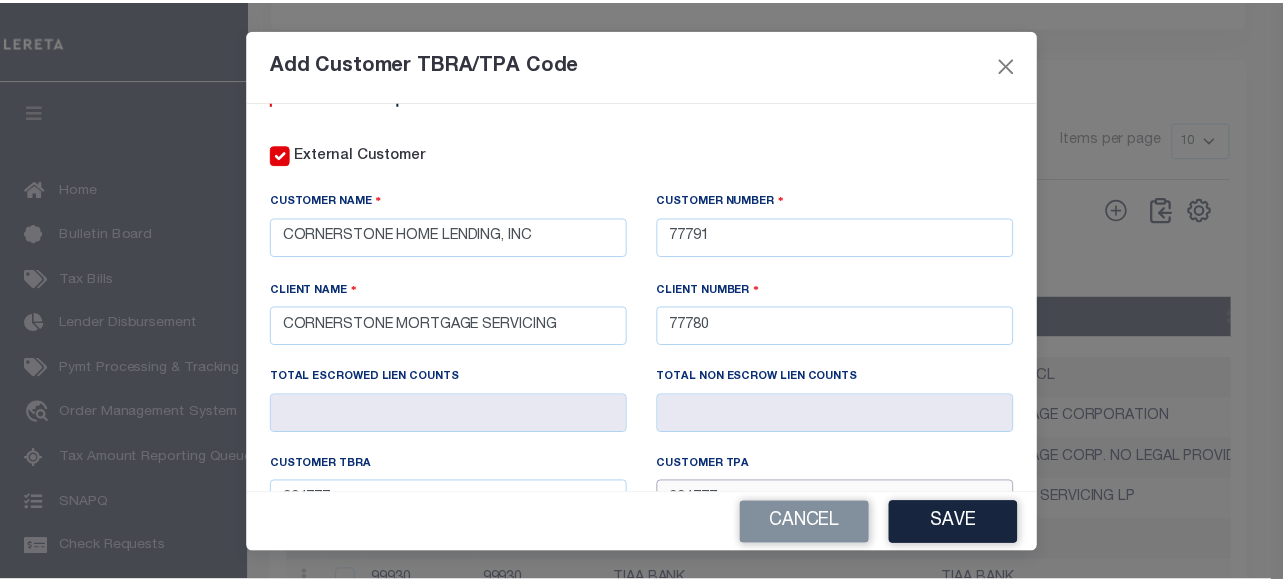 scroll, scrollTop: 0, scrollLeft: 0, axis: both 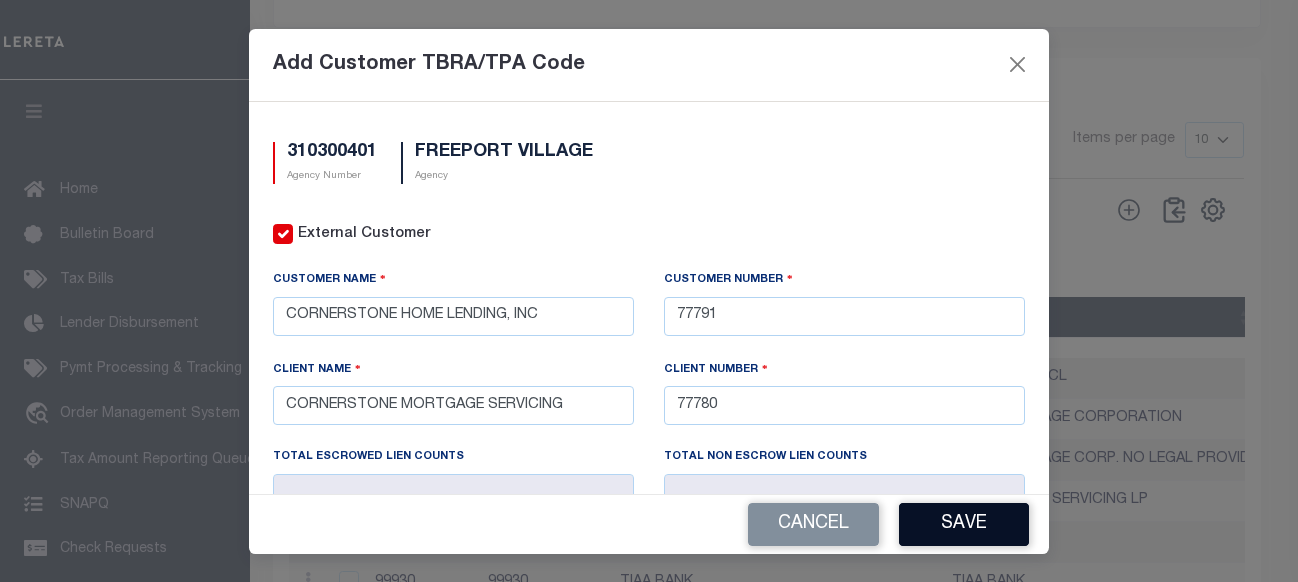 type on "994777" 